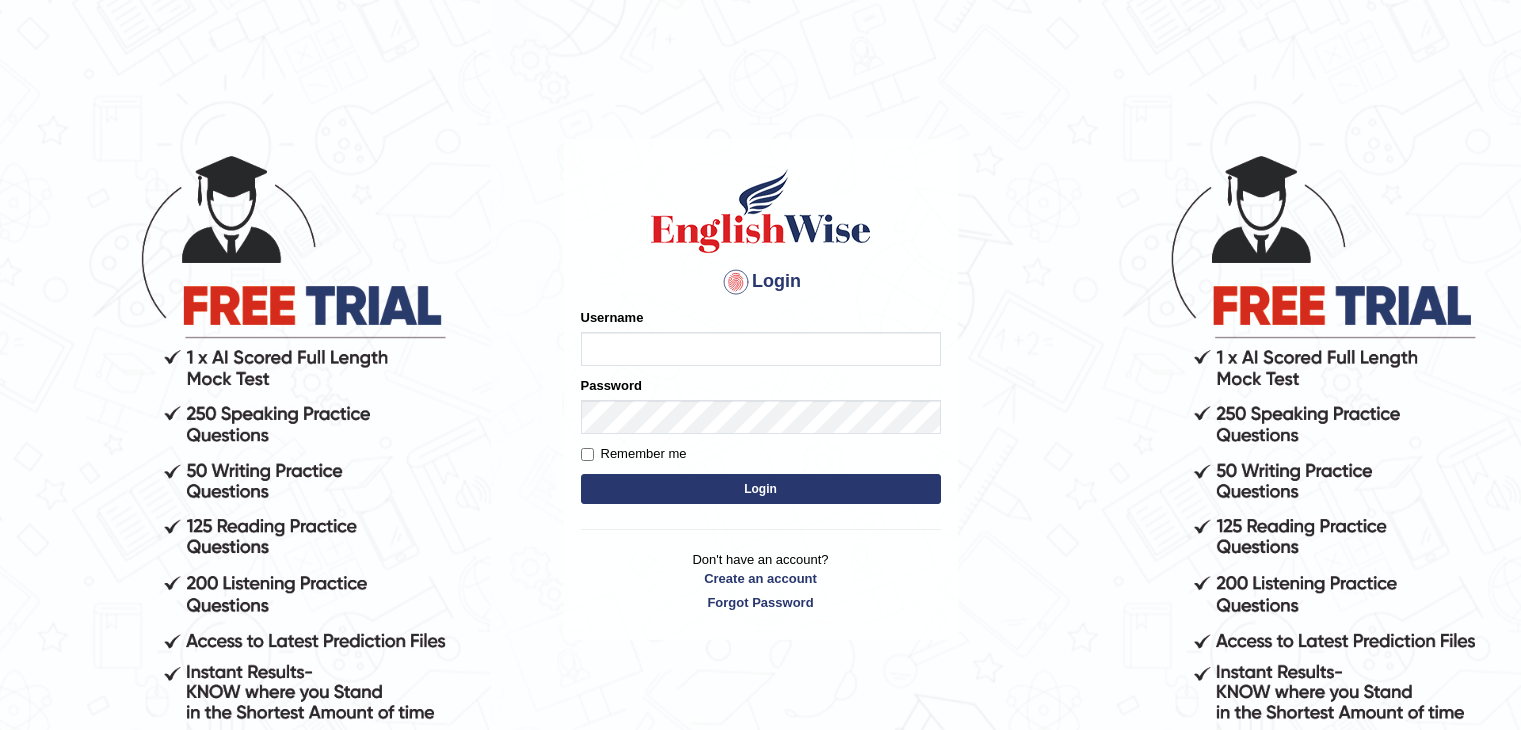 scroll, scrollTop: 0, scrollLeft: 0, axis: both 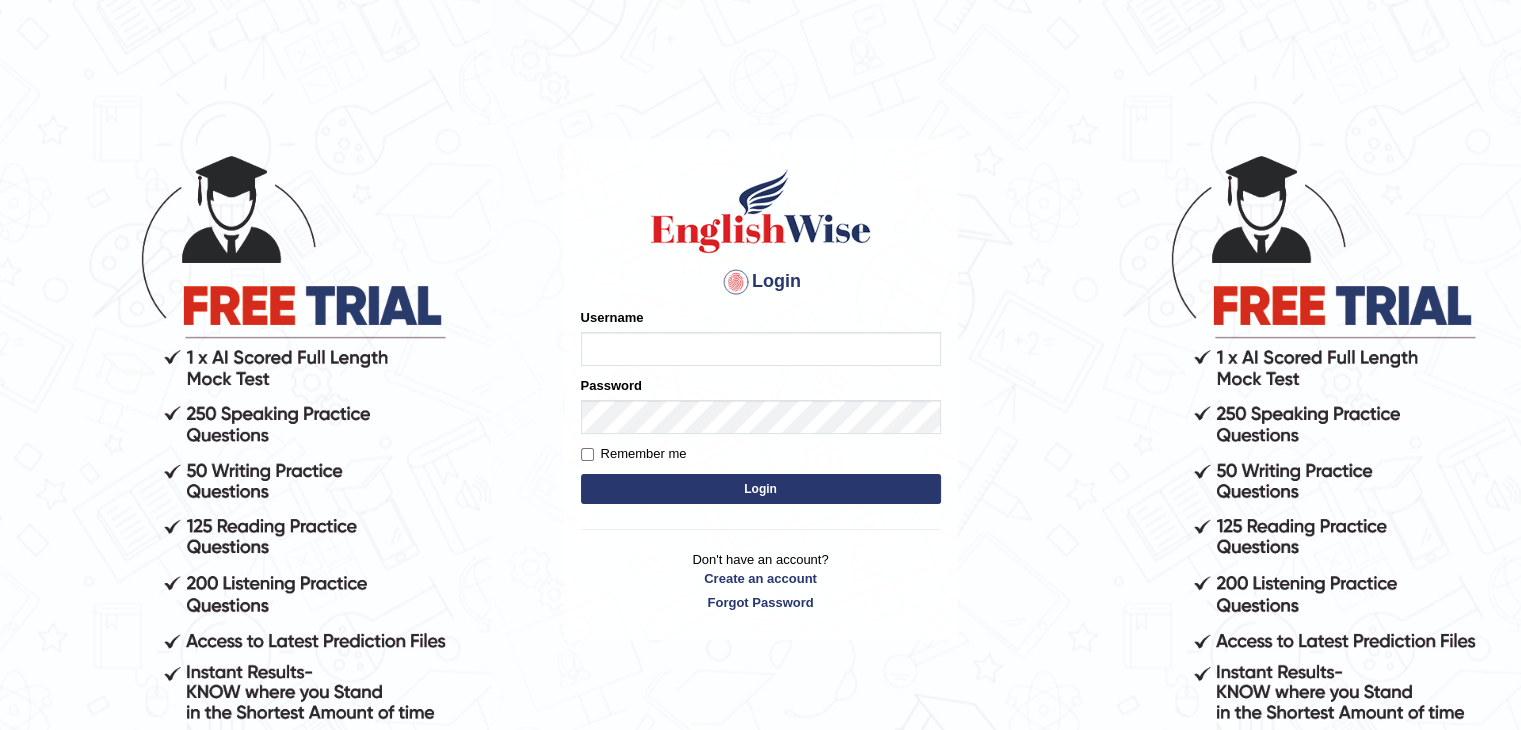 type on "shikharastogi11091998" 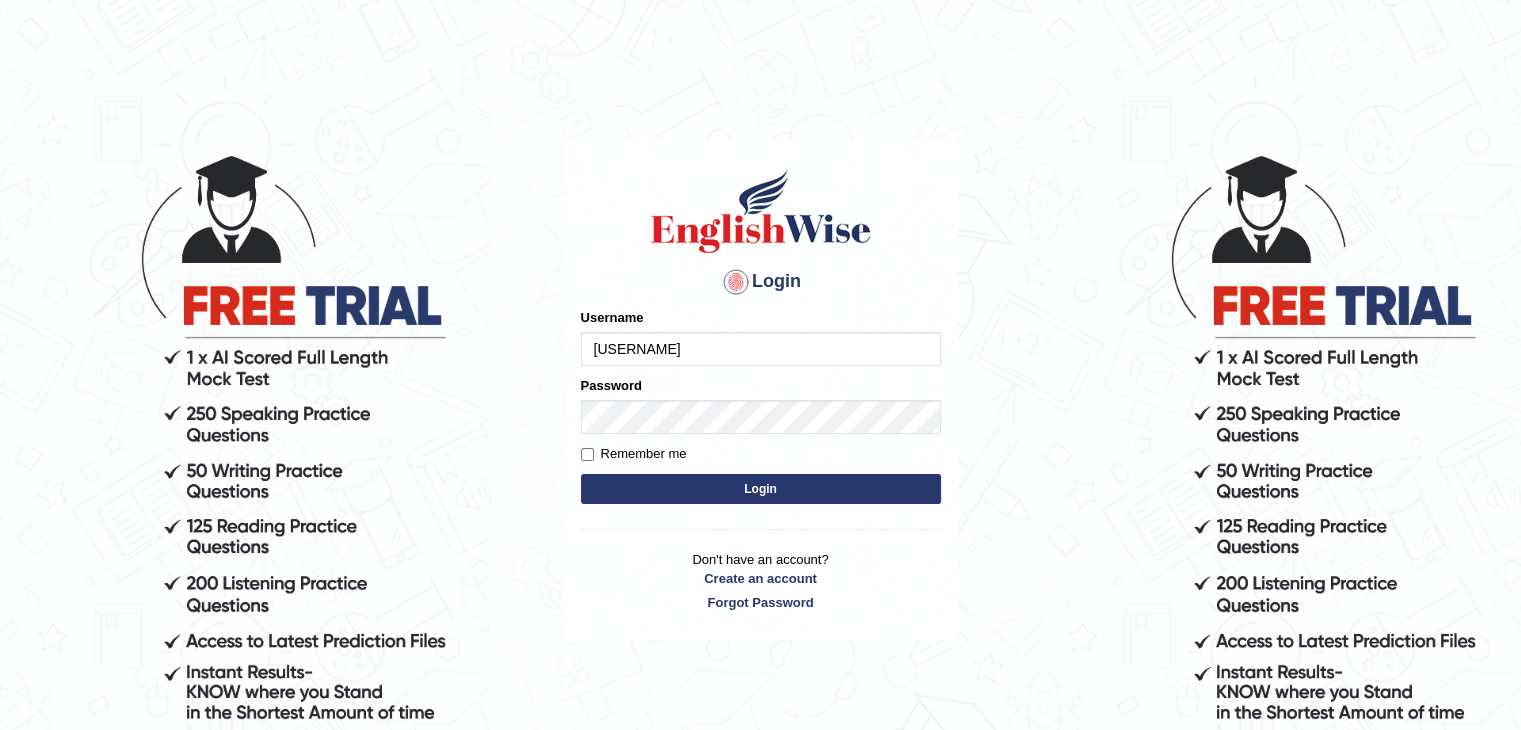click on "Login" at bounding box center [761, 489] 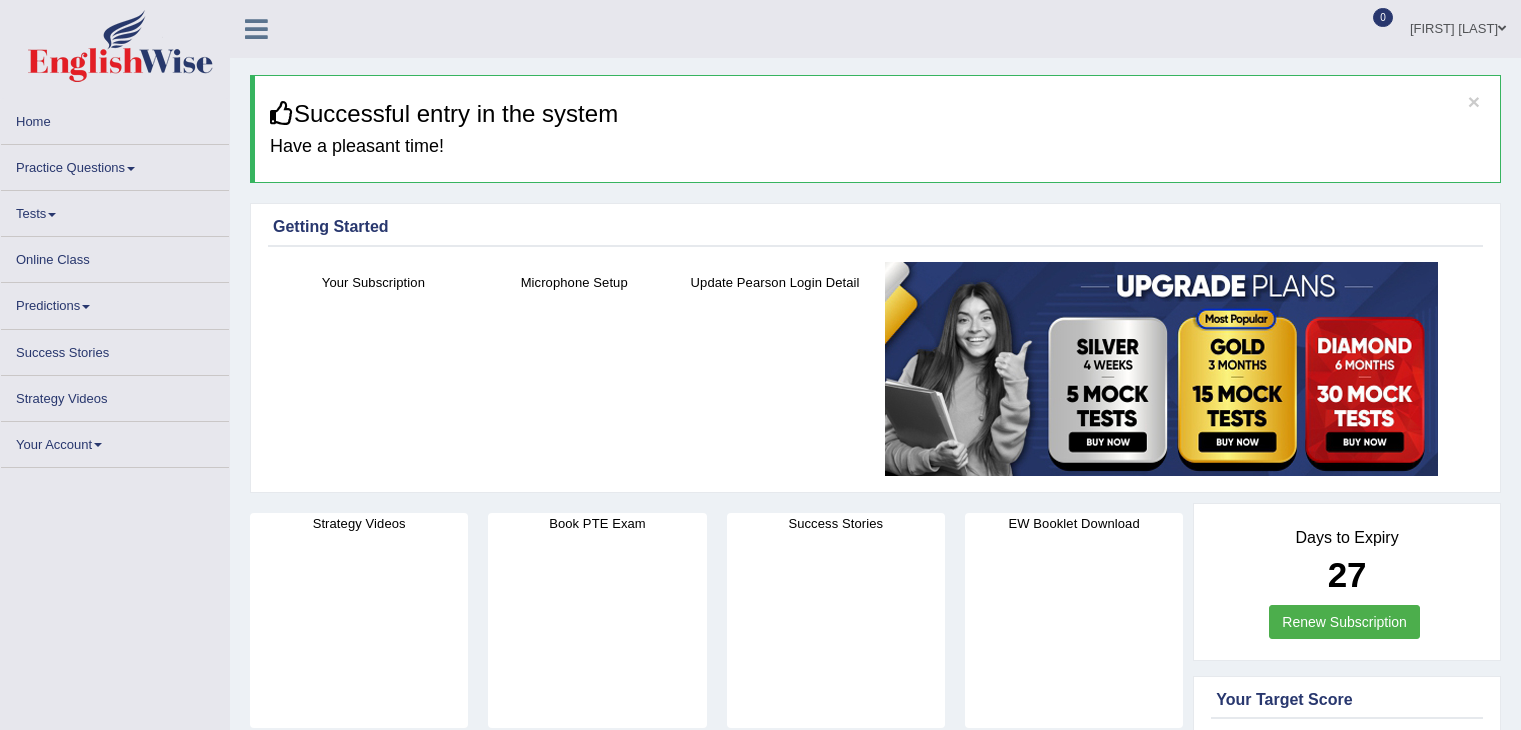 scroll, scrollTop: 0, scrollLeft: 0, axis: both 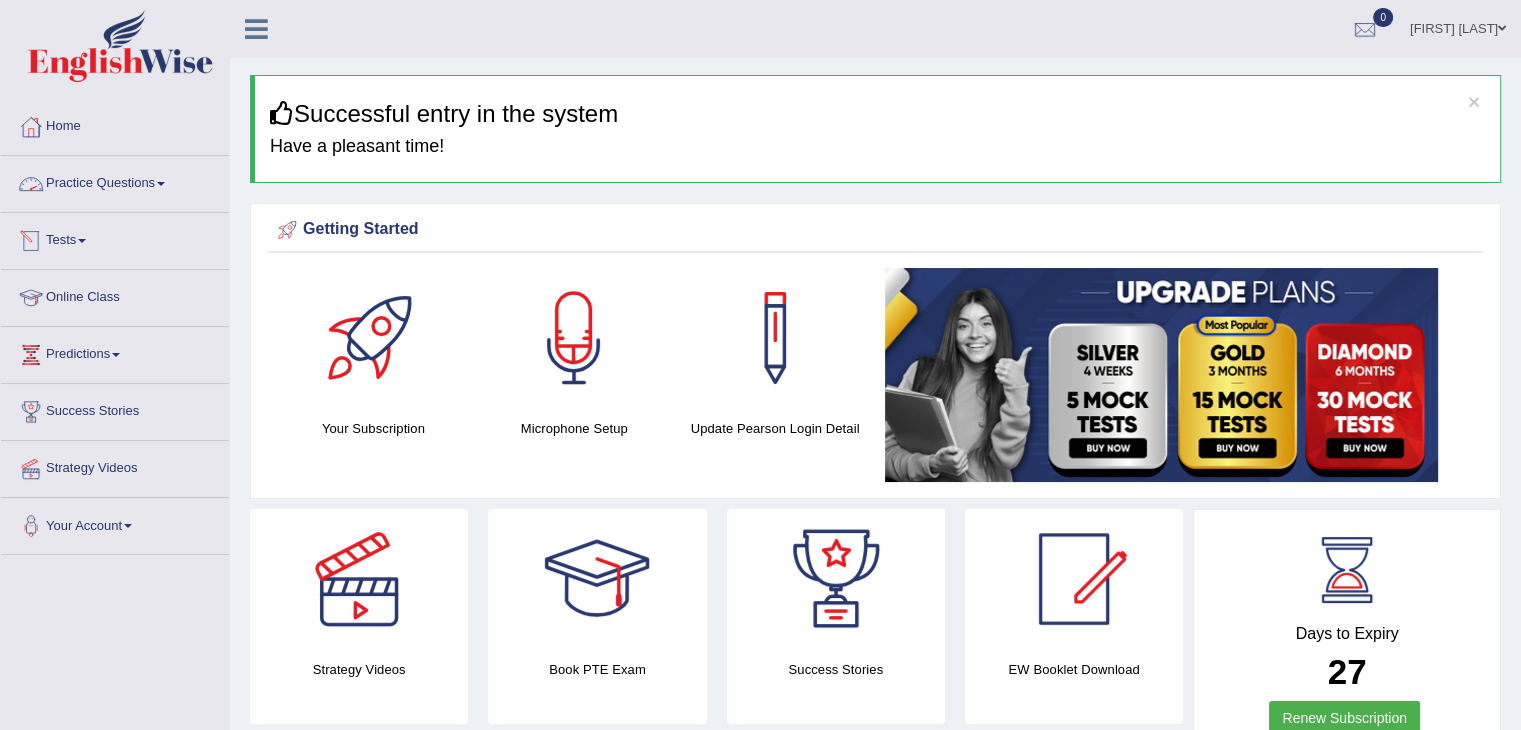 click on "Practice Questions" at bounding box center [115, 181] 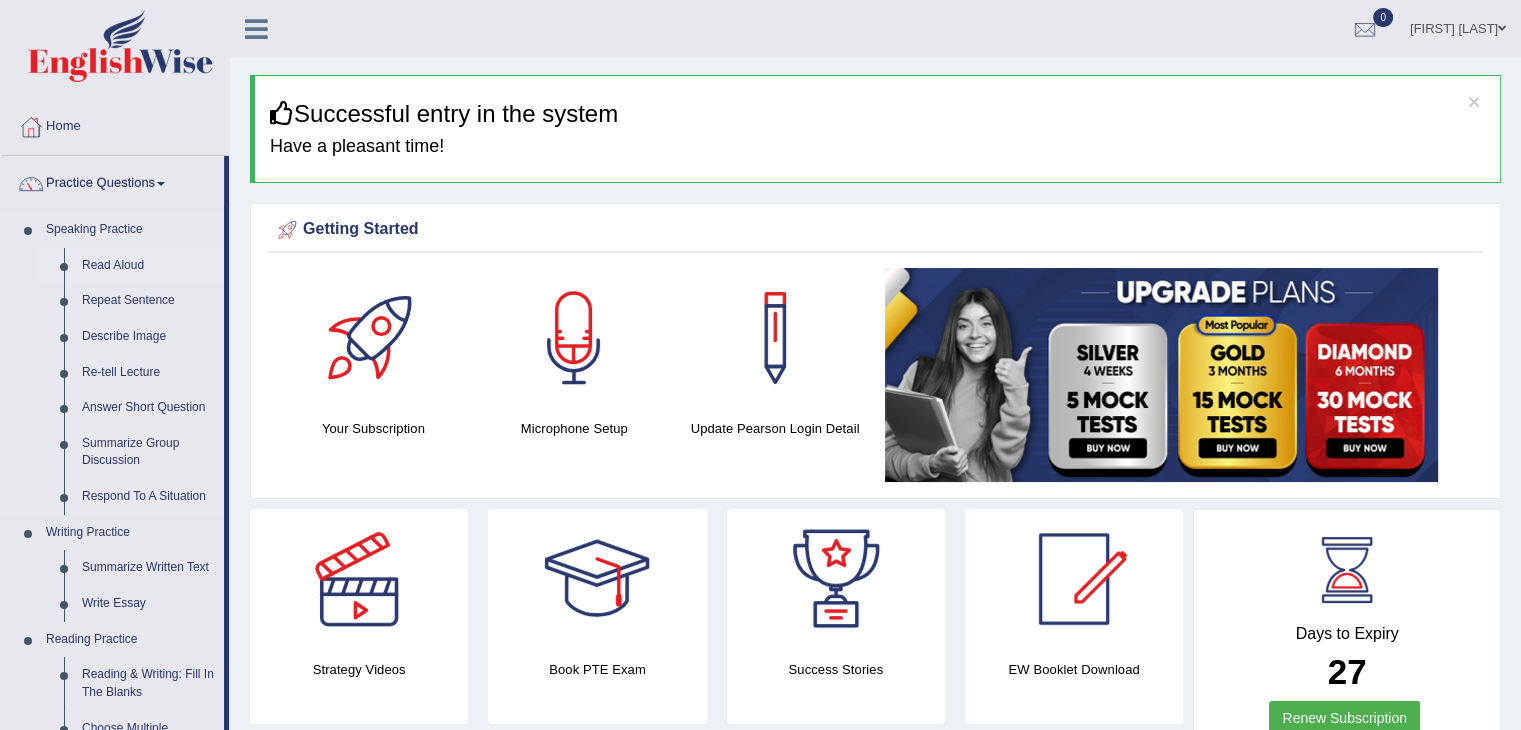 click on "Read Aloud" at bounding box center (148, 266) 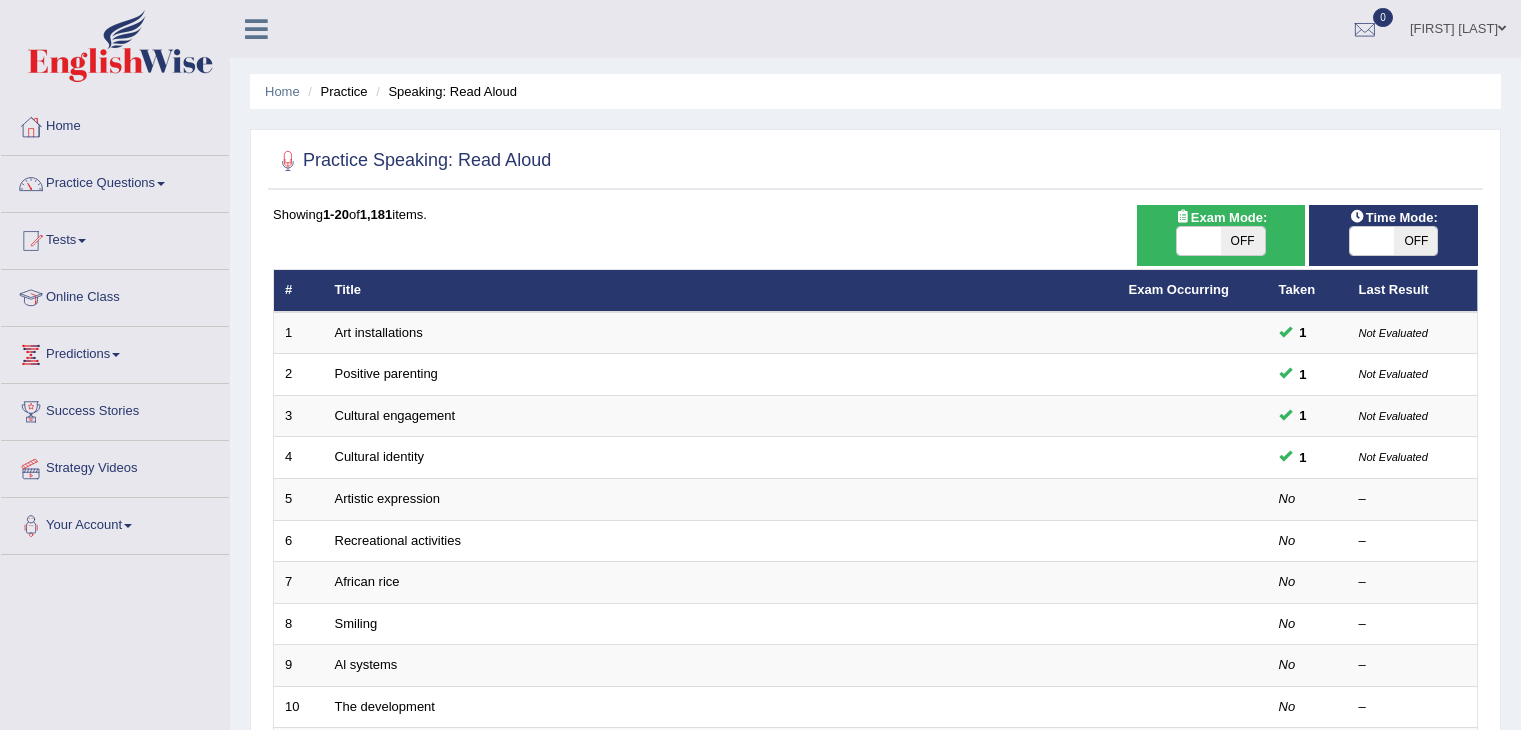 scroll, scrollTop: 0, scrollLeft: 0, axis: both 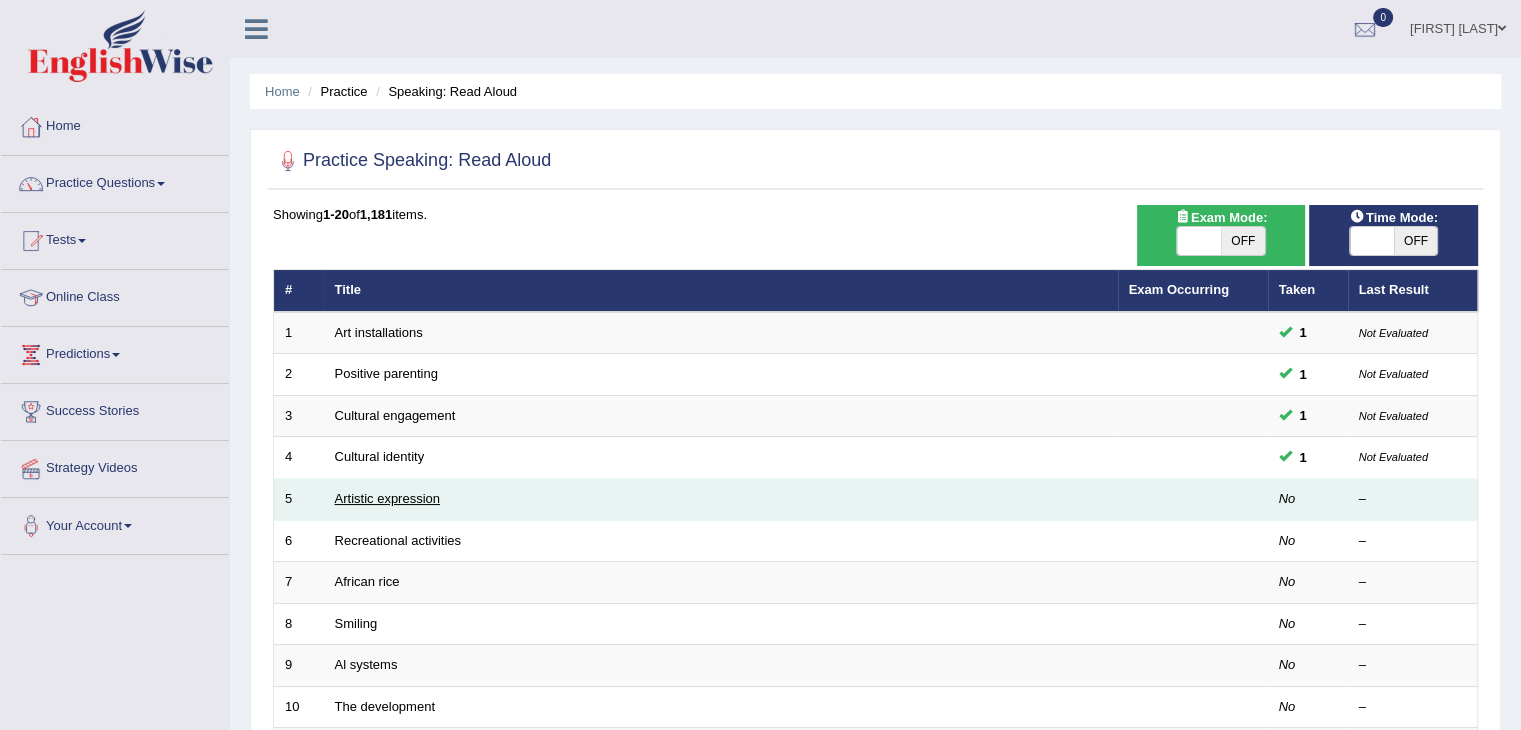 click on "Artistic expression" at bounding box center [387, 498] 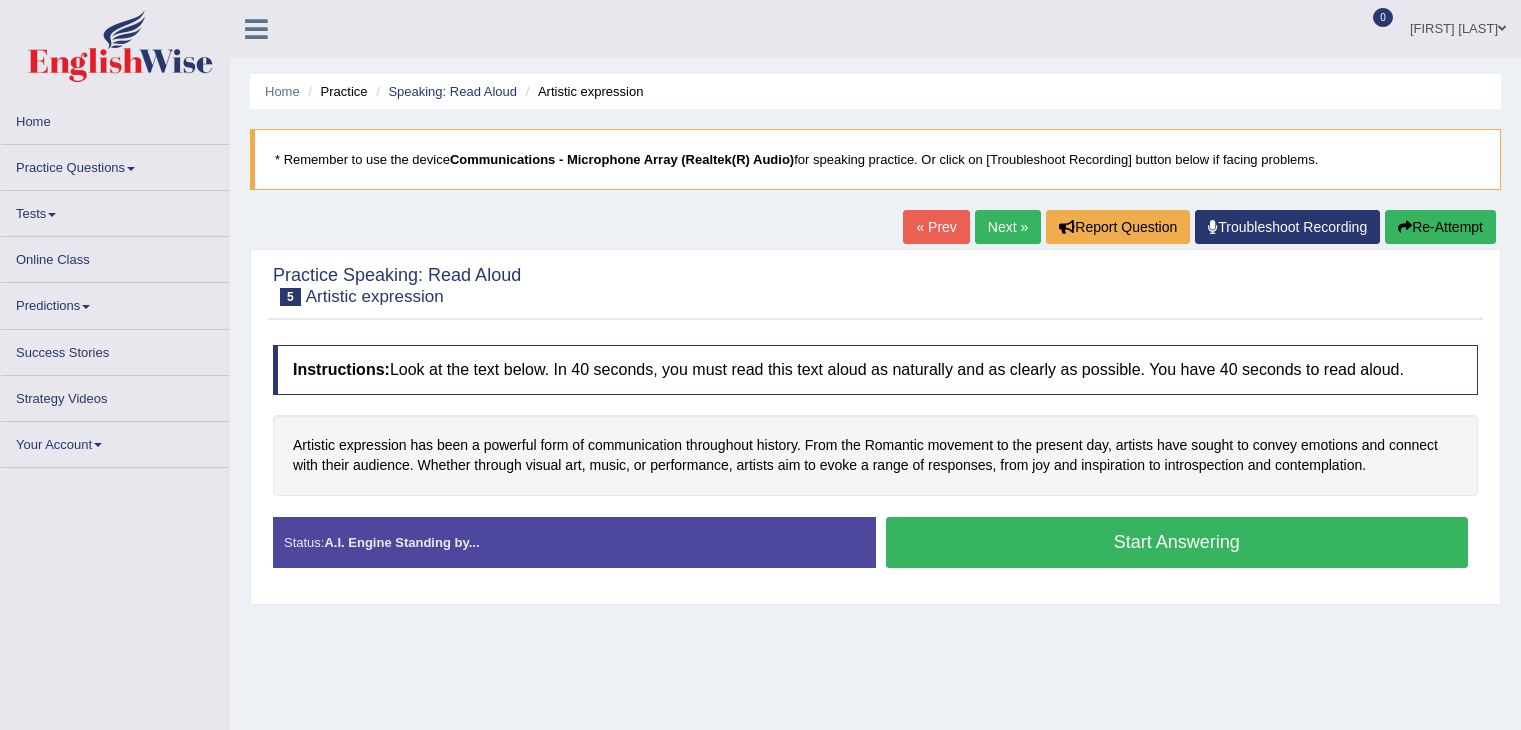 scroll, scrollTop: 0, scrollLeft: 0, axis: both 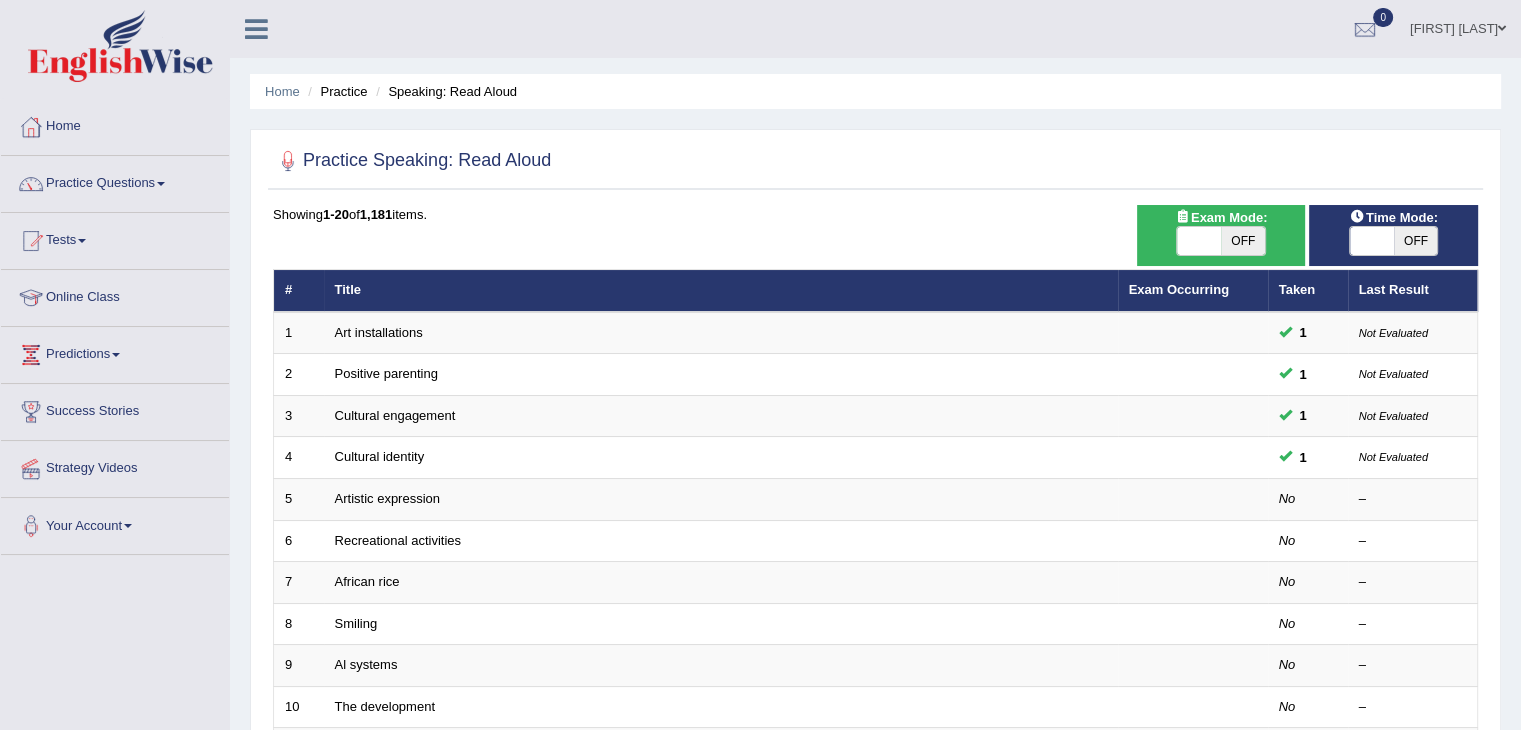 click on "OFF" at bounding box center [1416, 241] 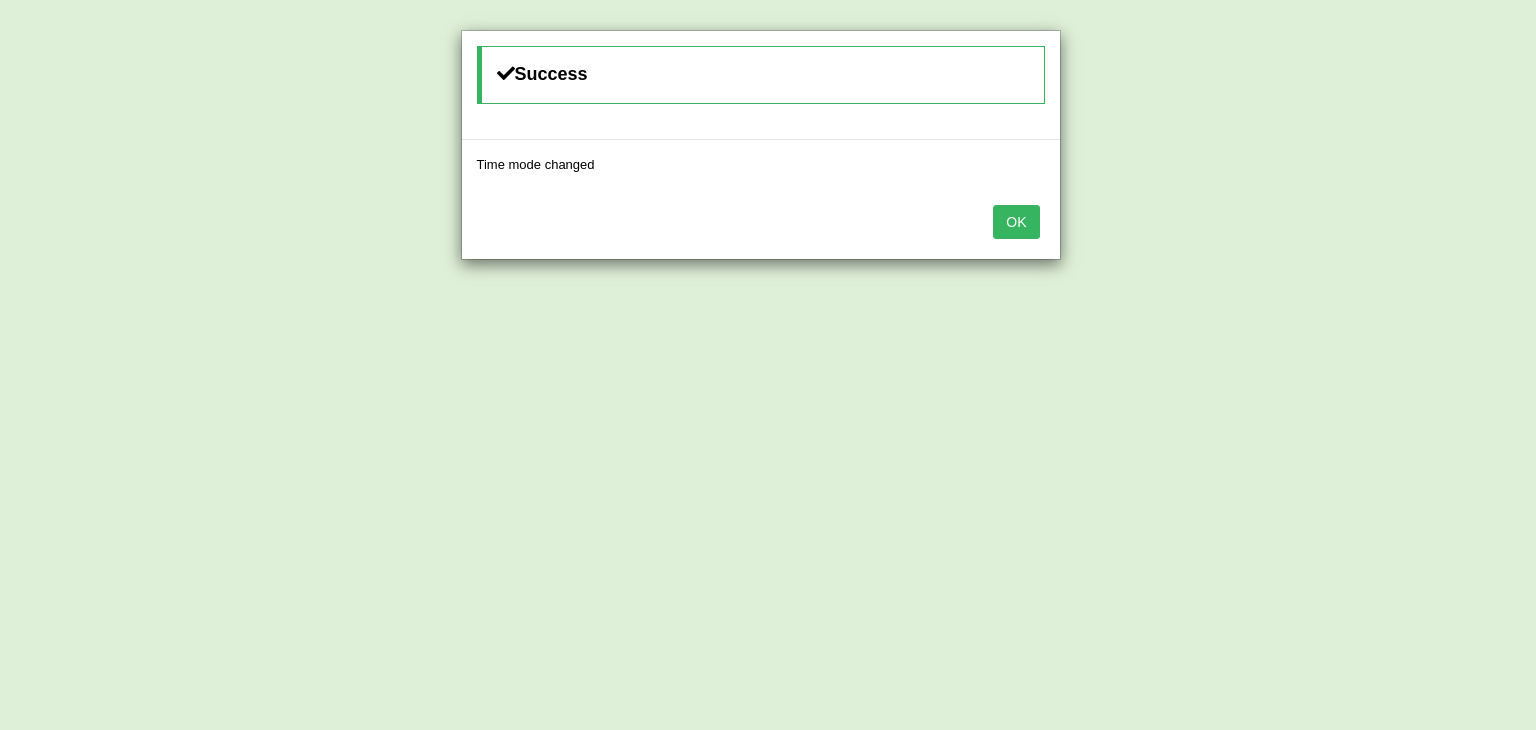 click on "OK" at bounding box center (1016, 222) 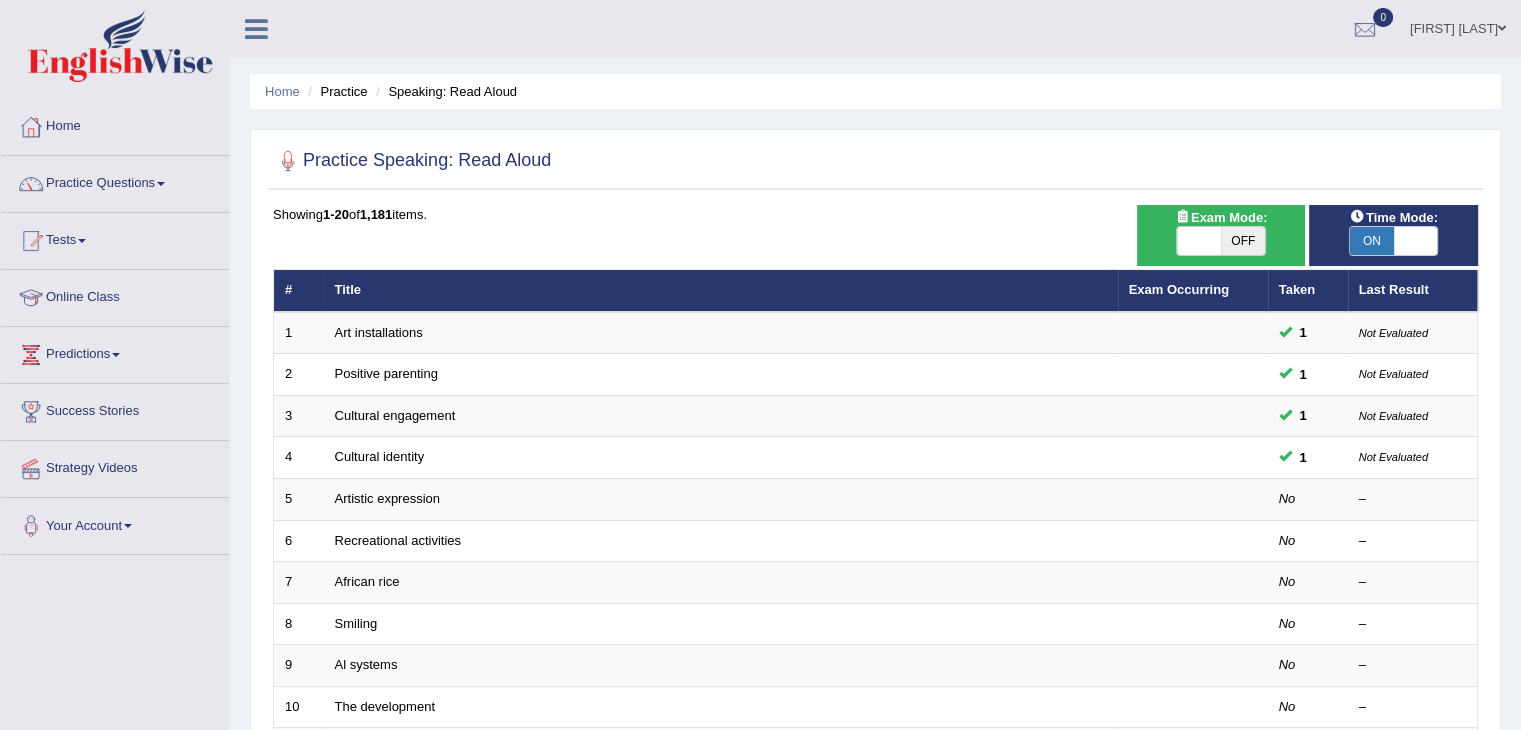click on "OFF" at bounding box center (1243, 241) 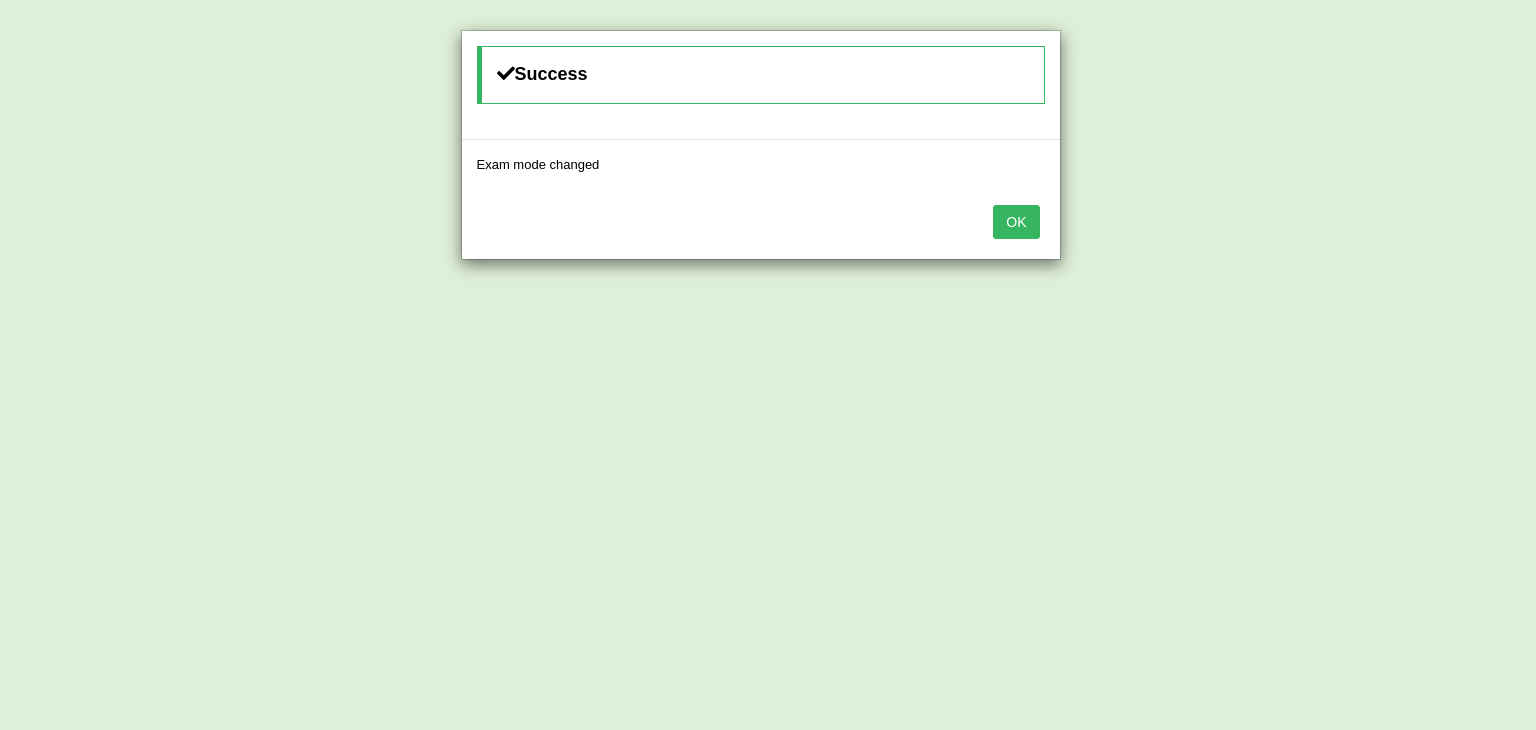 click on "OK" at bounding box center [1016, 222] 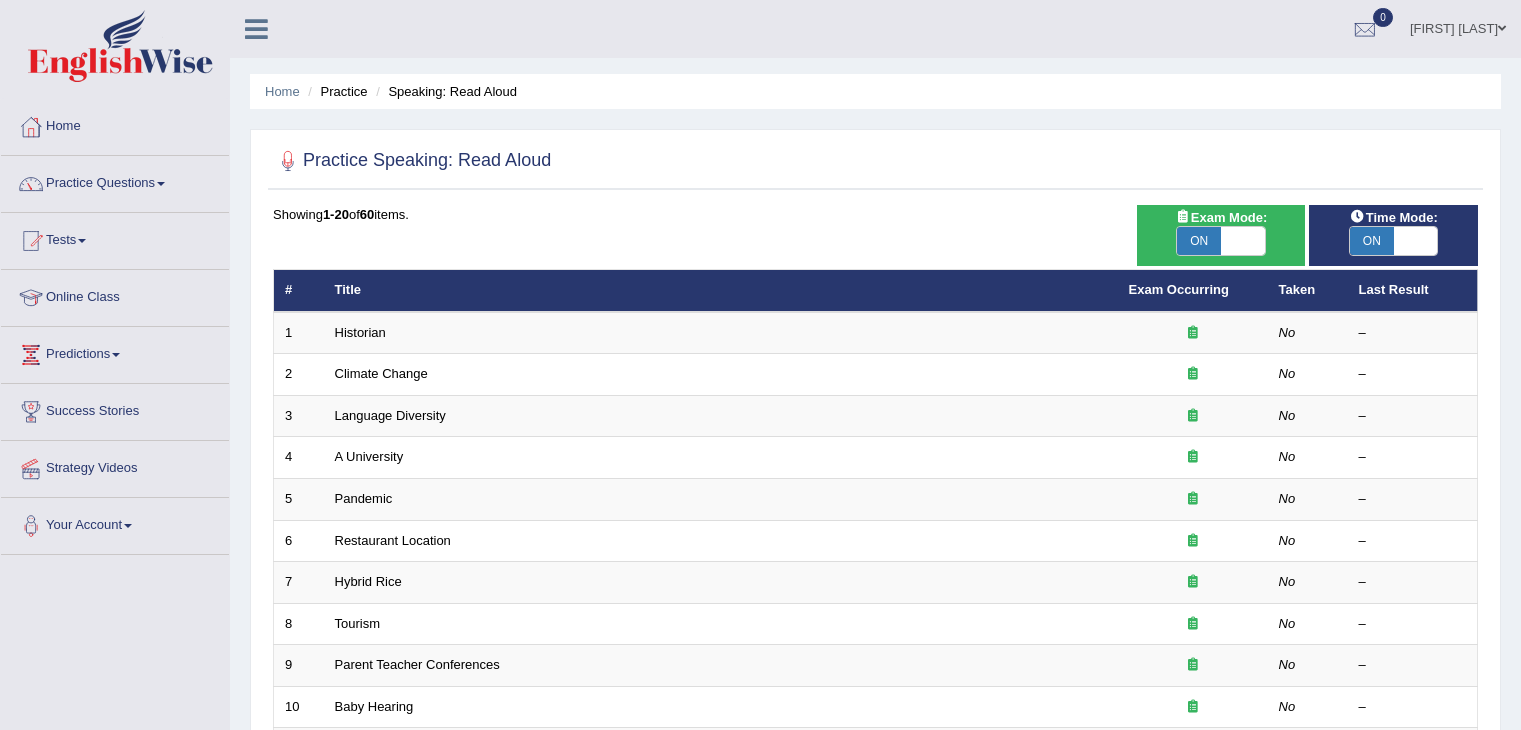 scroll, scrollTop: 0, scrollLeft: 0, axis: both 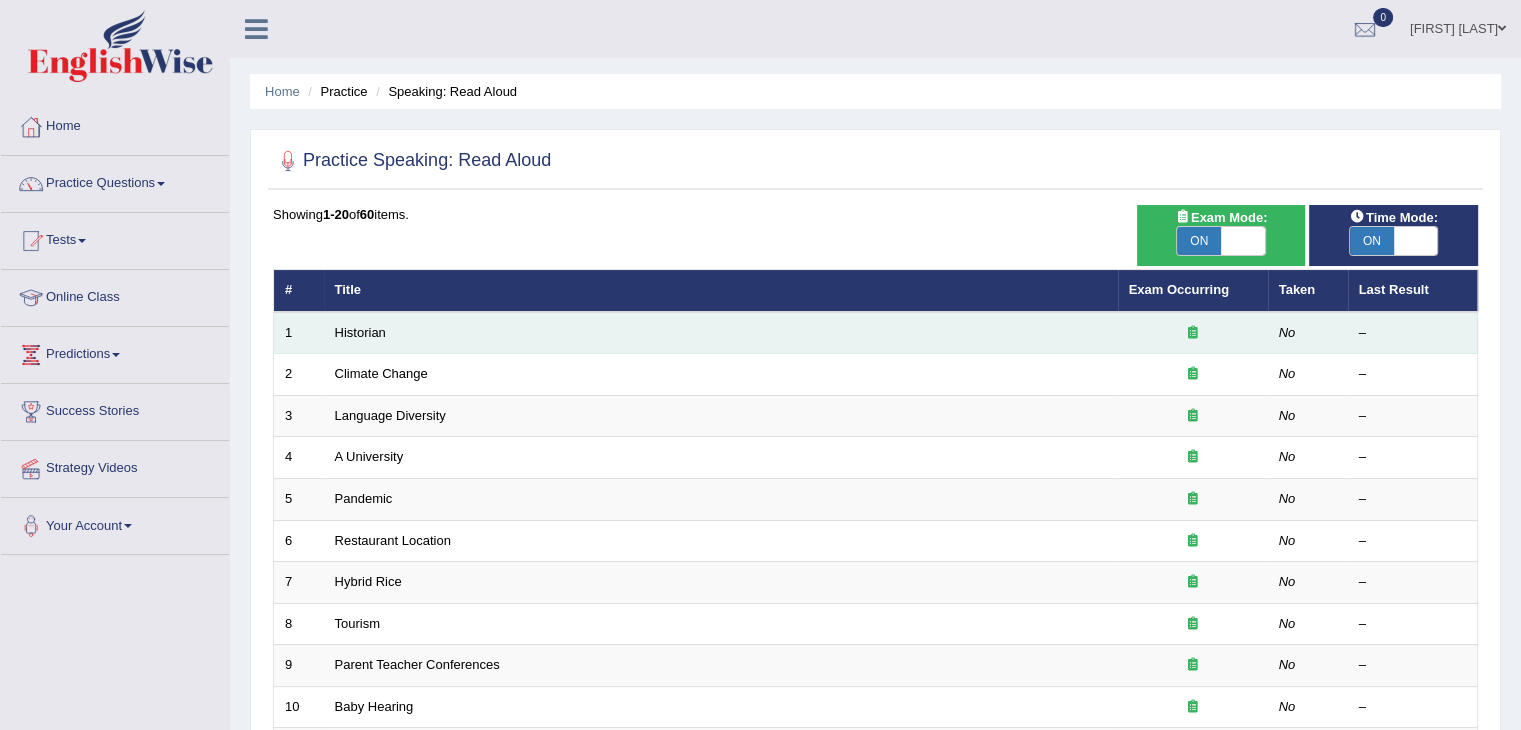 click on "Historian" at bounding box center (721, 333) 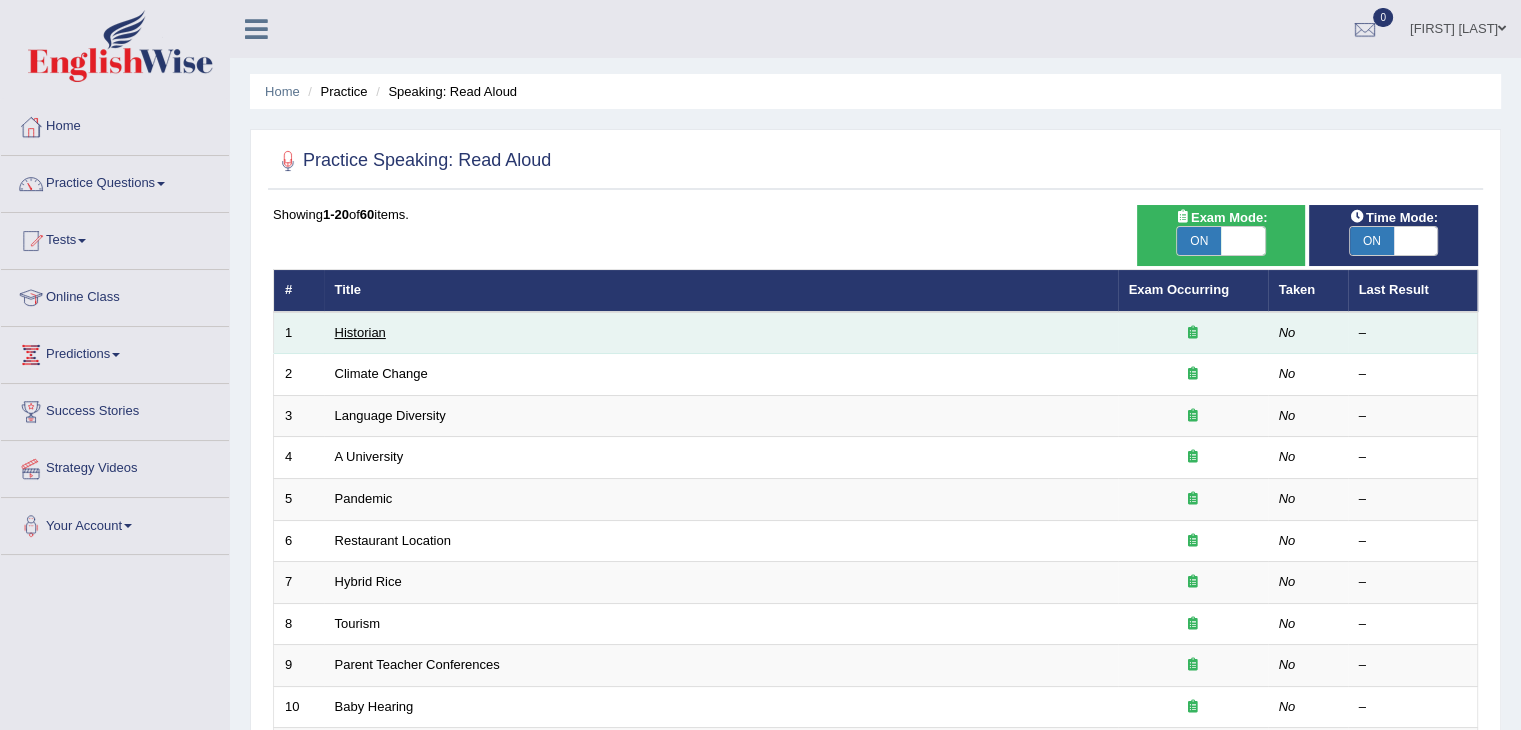 click on "Historian" at bounding box center (360, 332) 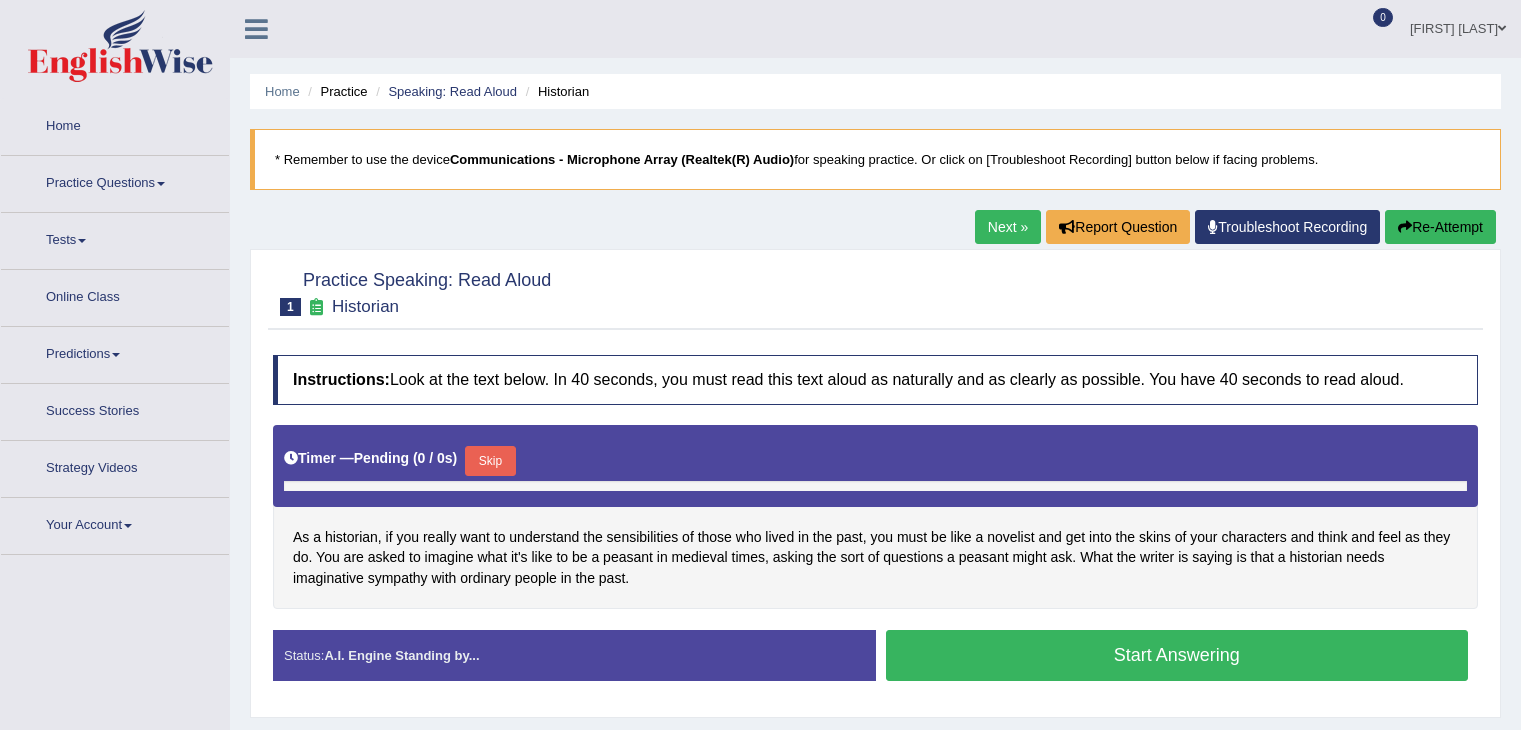 scroll, scrollTop: 0, scrollLeft: 0, axis: both 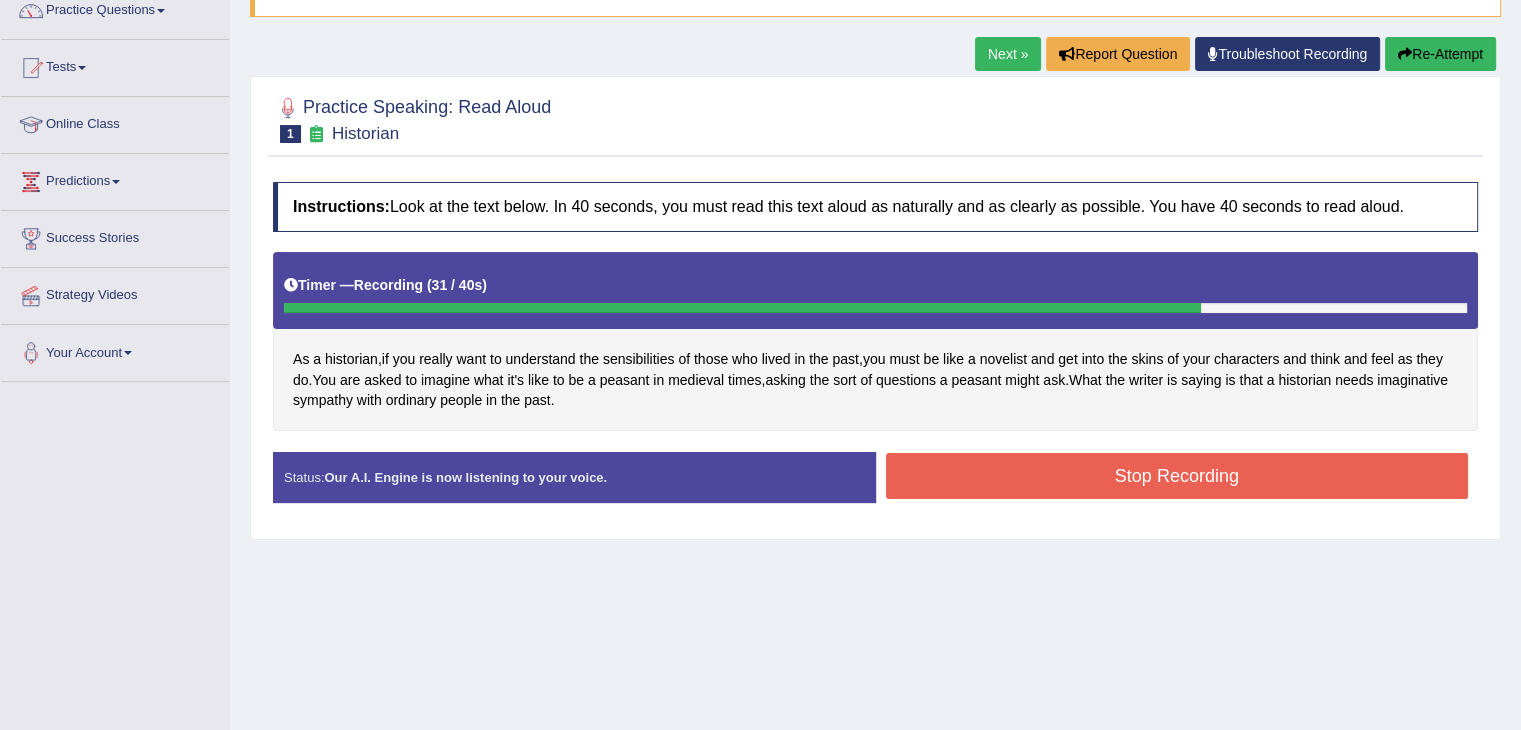 click on "Stop Recording" at bounding box center (1177, 476) 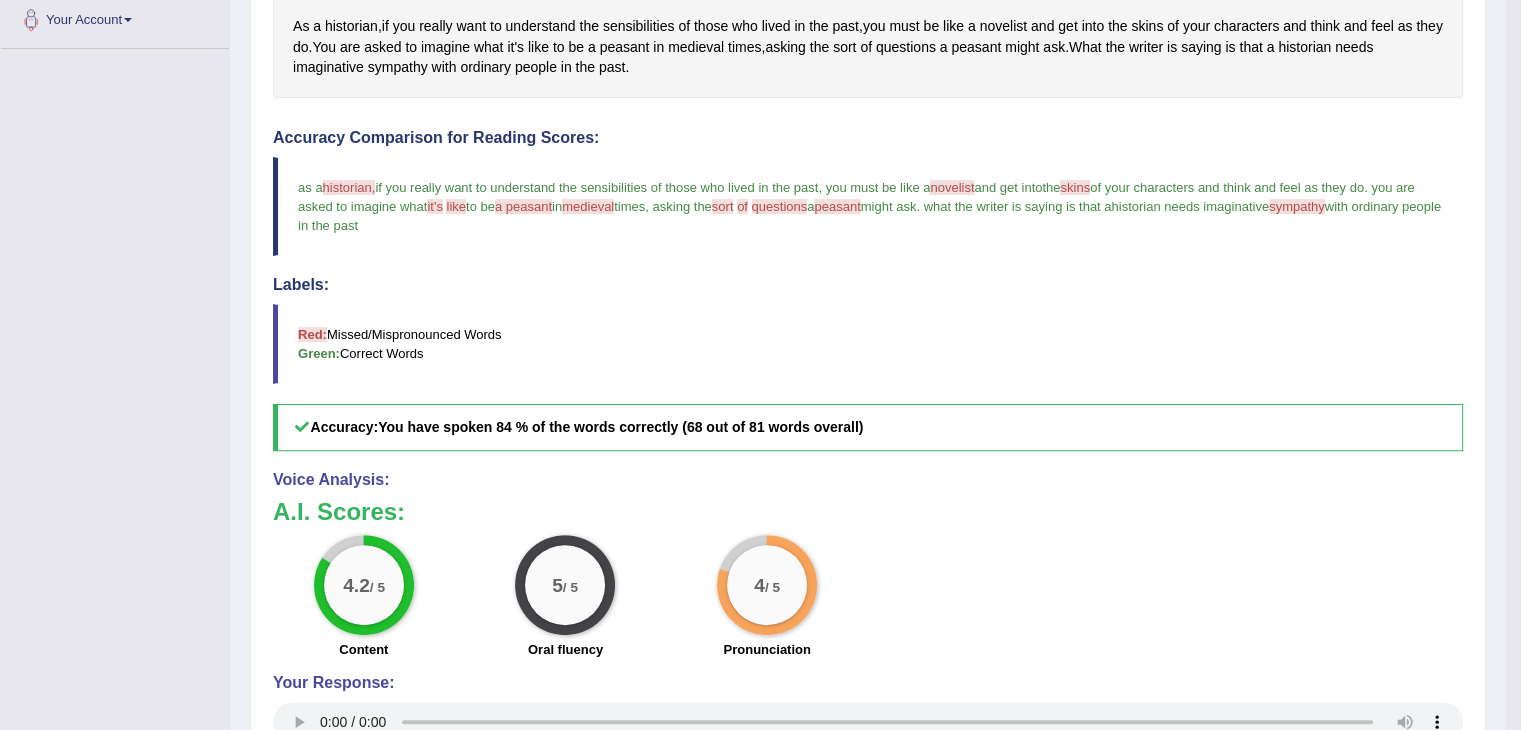 scroll, scrollTop: 509, scrollLeft: 0, axis: vertical 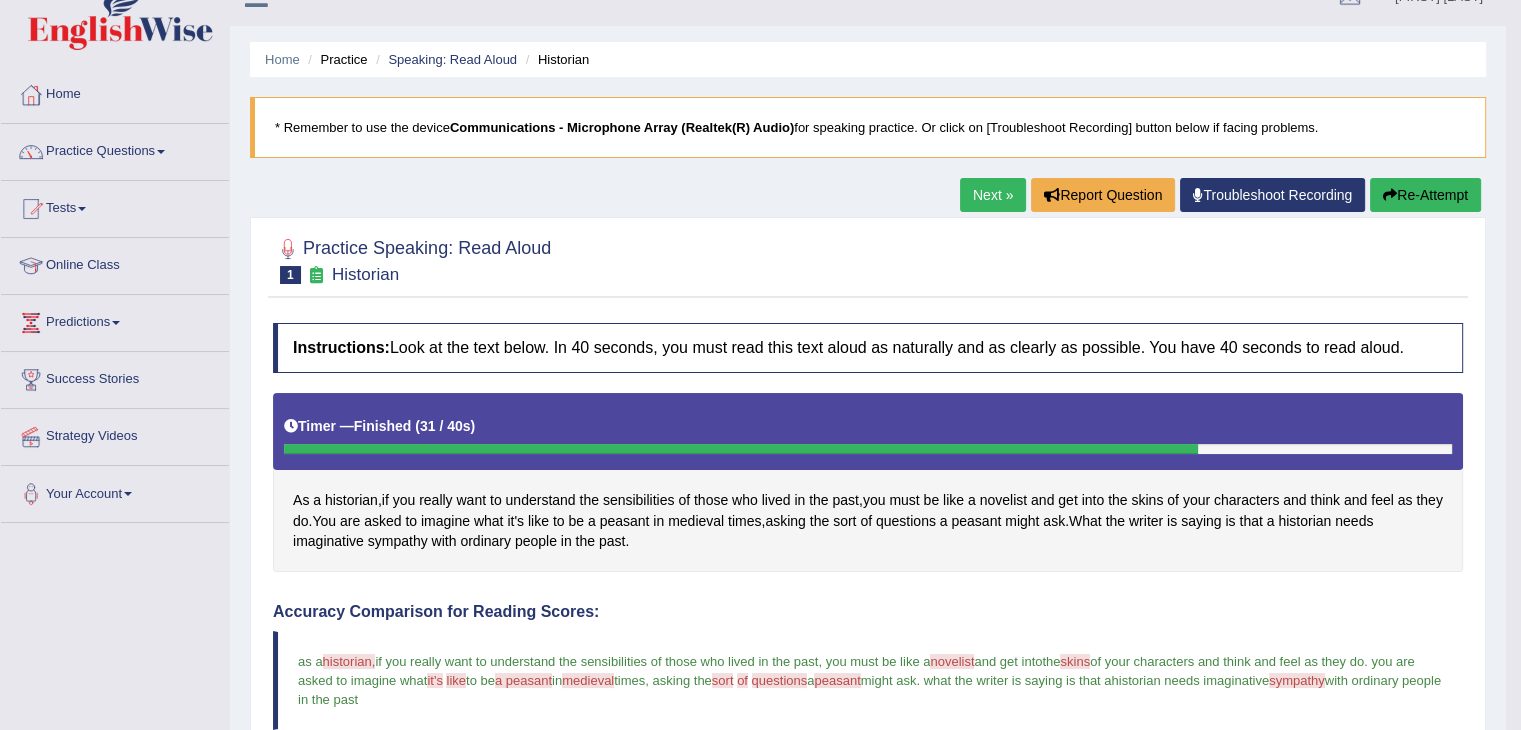 click on "Next »" at bounding box center [993, 195] 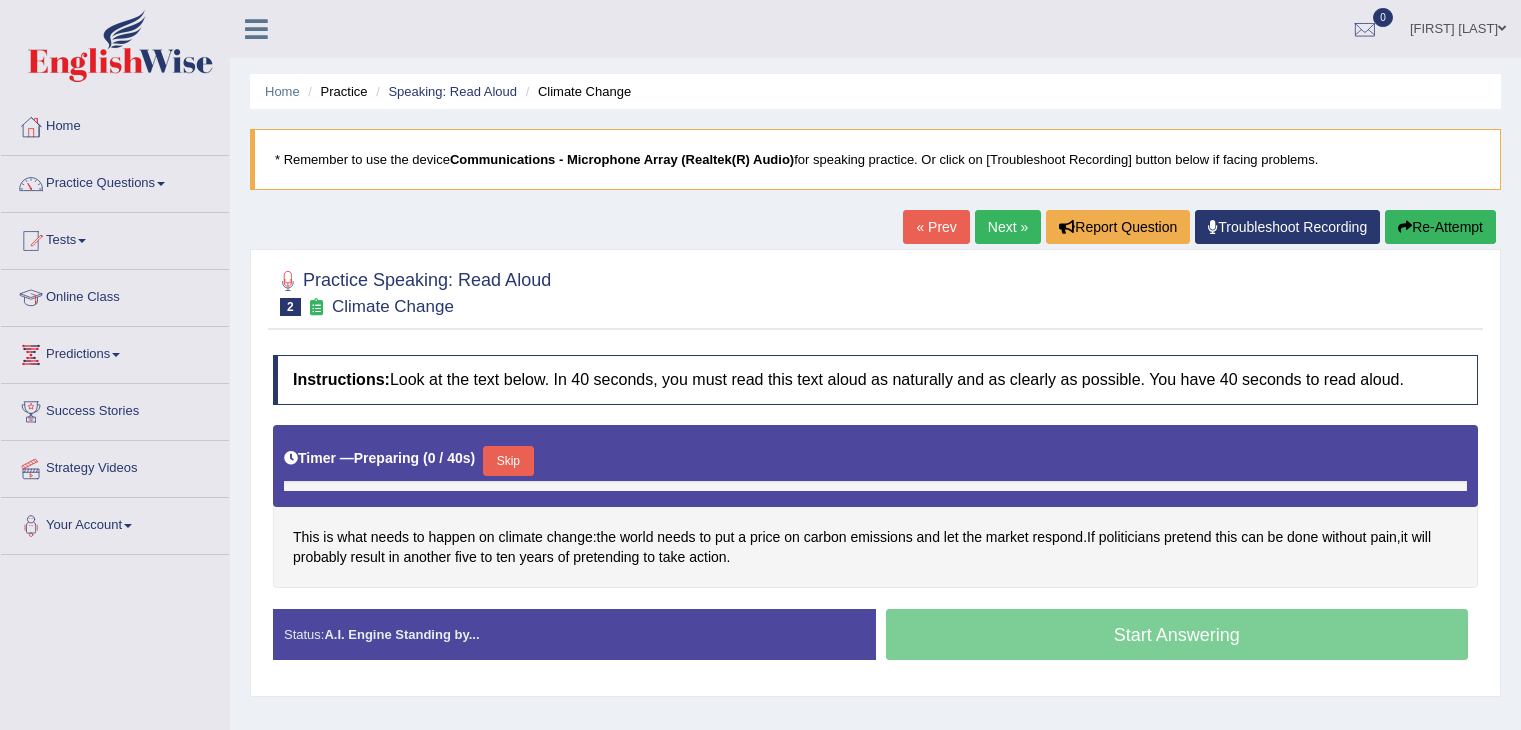 scroll, scrollTop: 0, scrollLeft: 0, axis: both 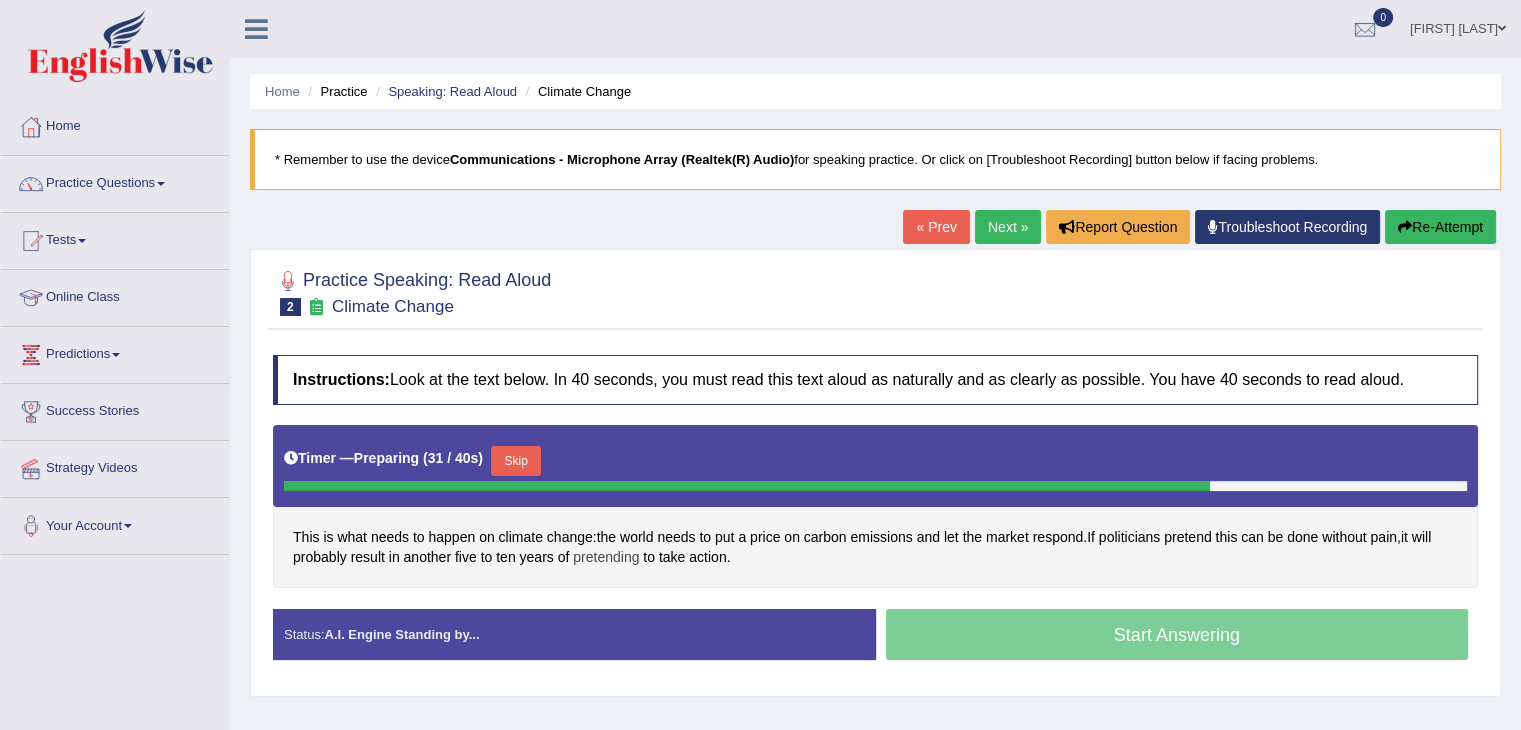 click on "pretending" at bounding box center [606, 557] 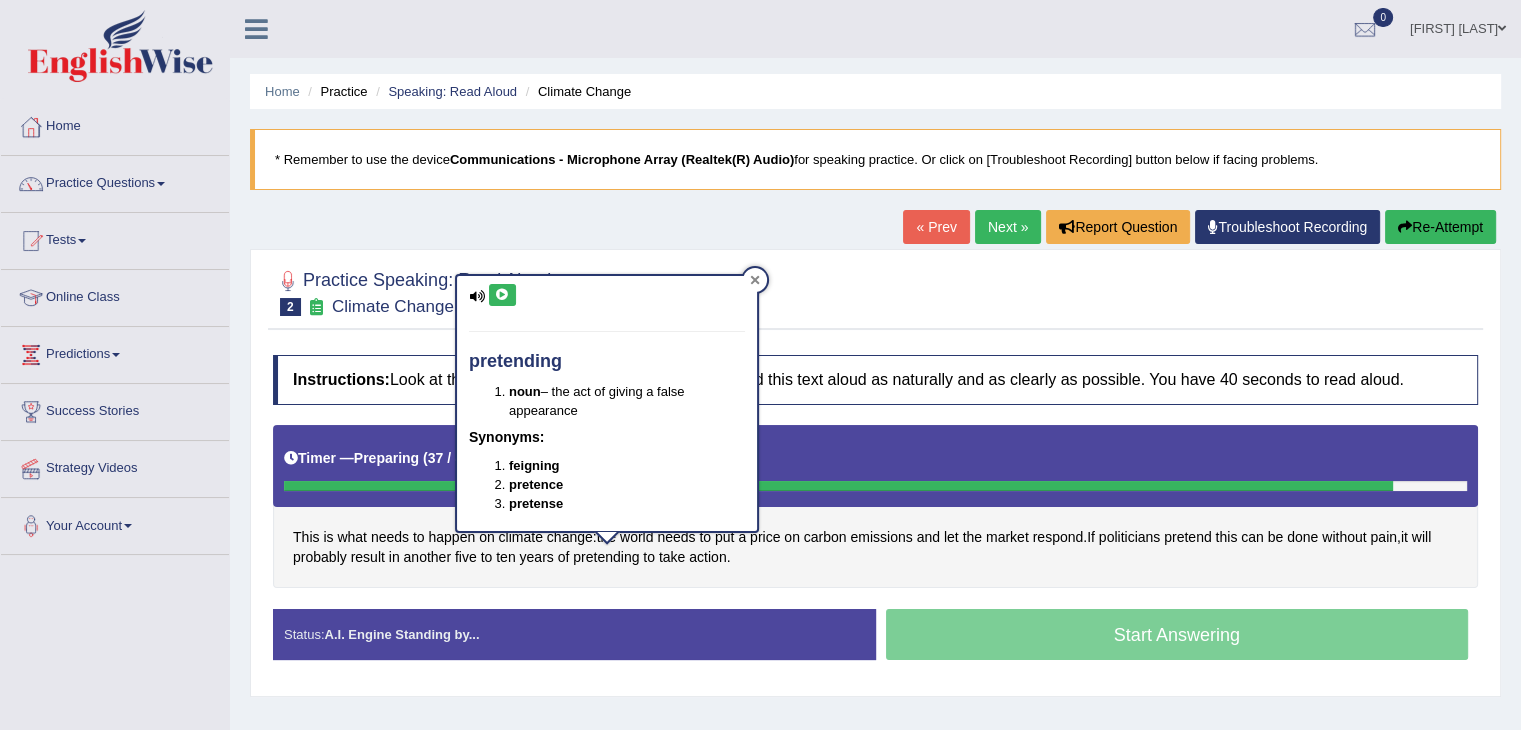 click at bounding box center (755, 280) 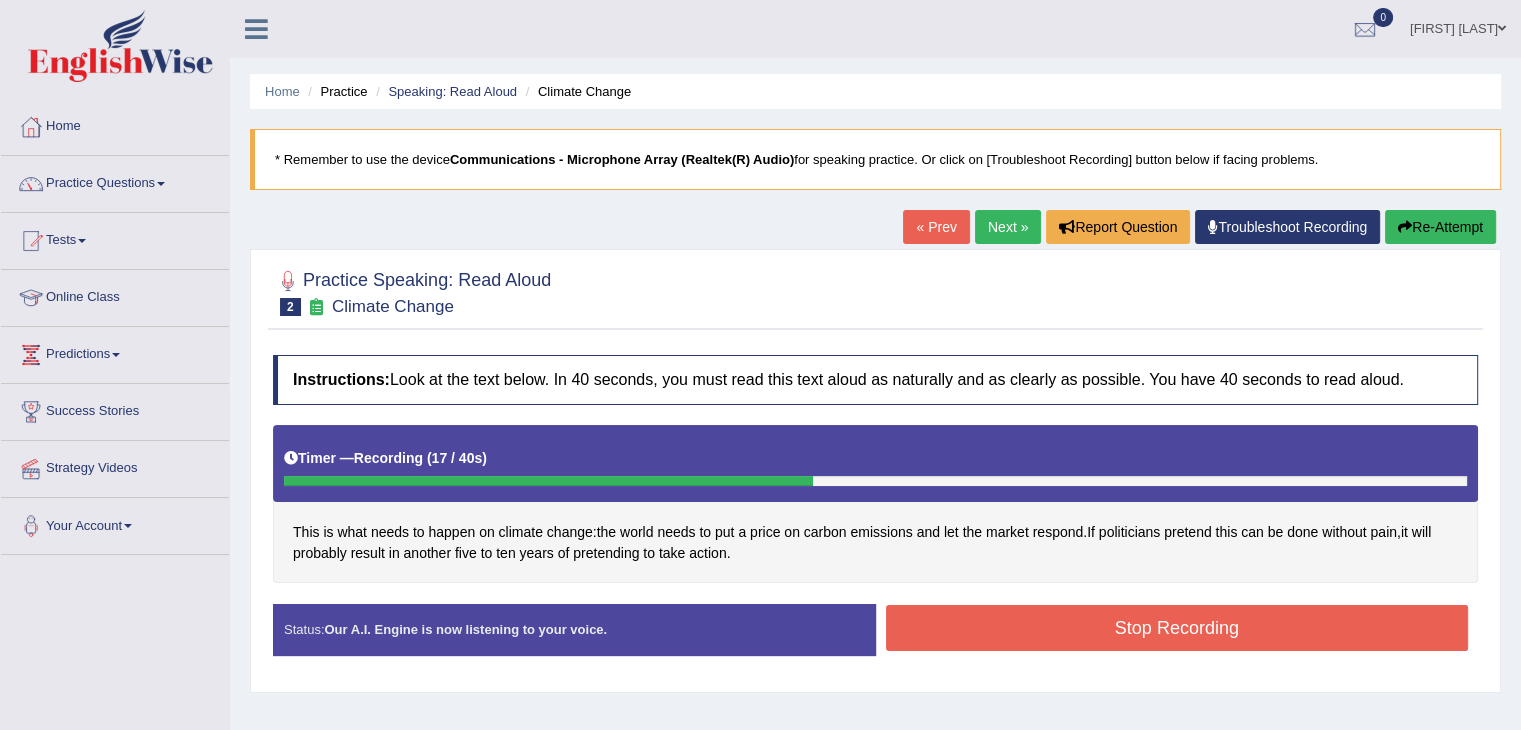 click on "Stop Recording" at bounding box center [1177, 628] 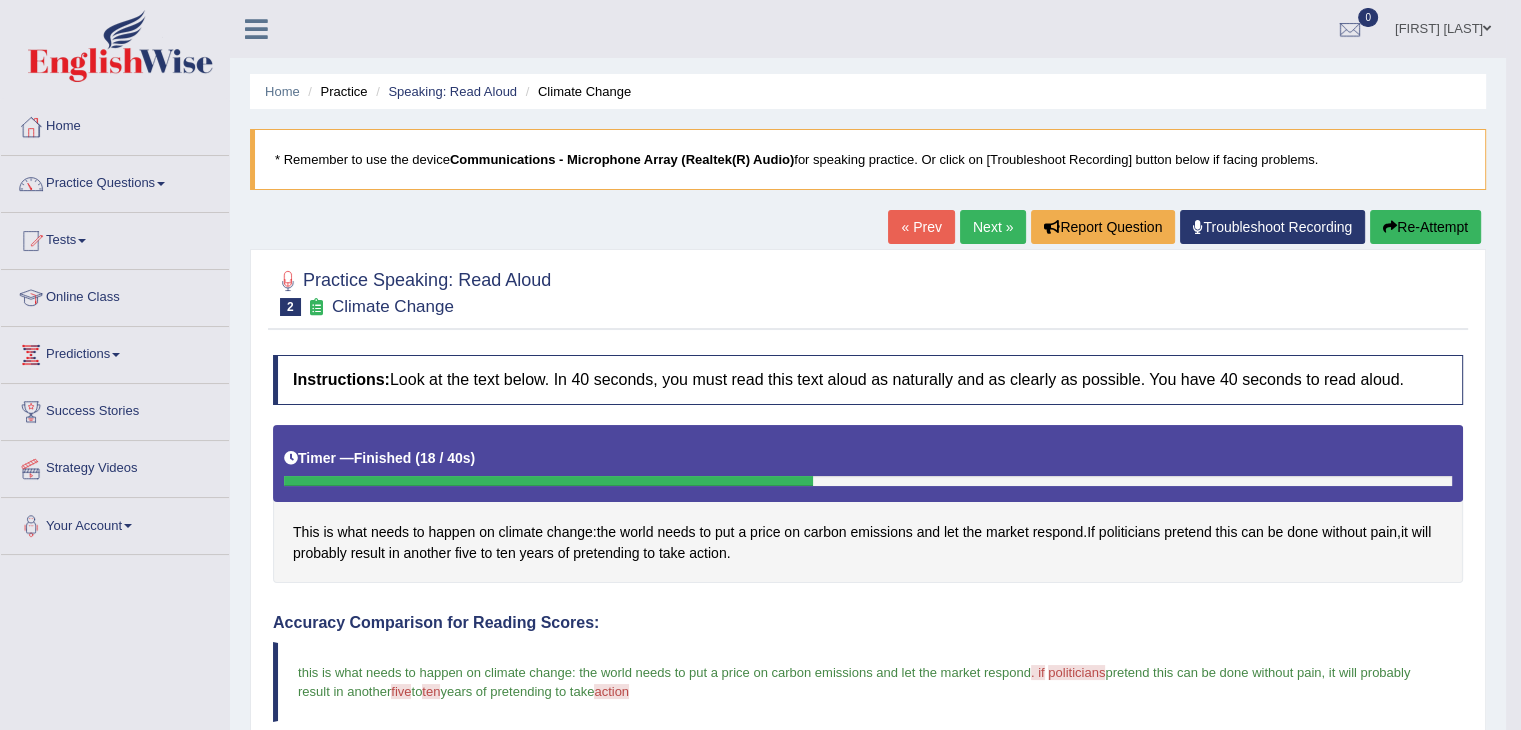 scroll, scrollTop: 0, scrollLeft: 0, axis: both 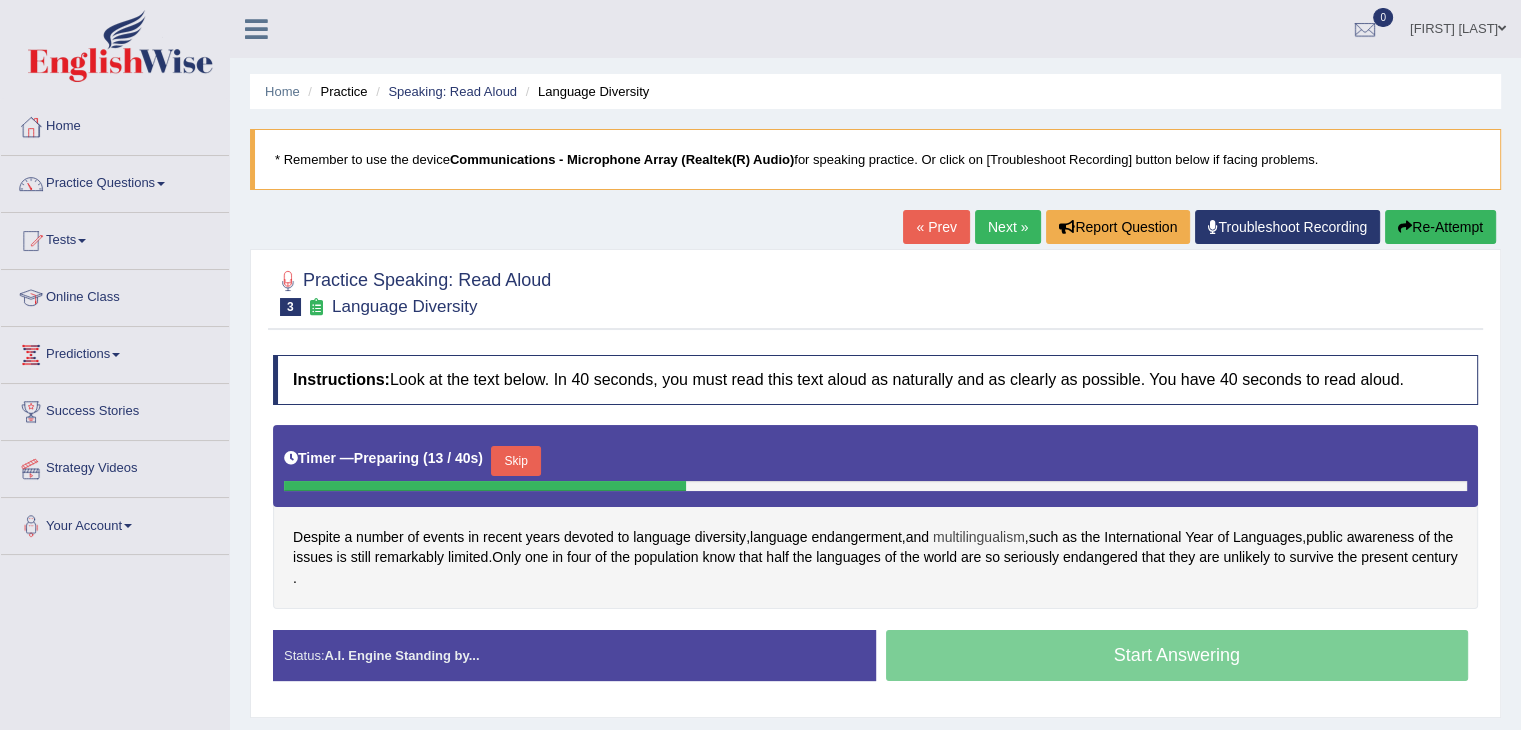 click on "multilingualism" at bounding box center [979, 537] 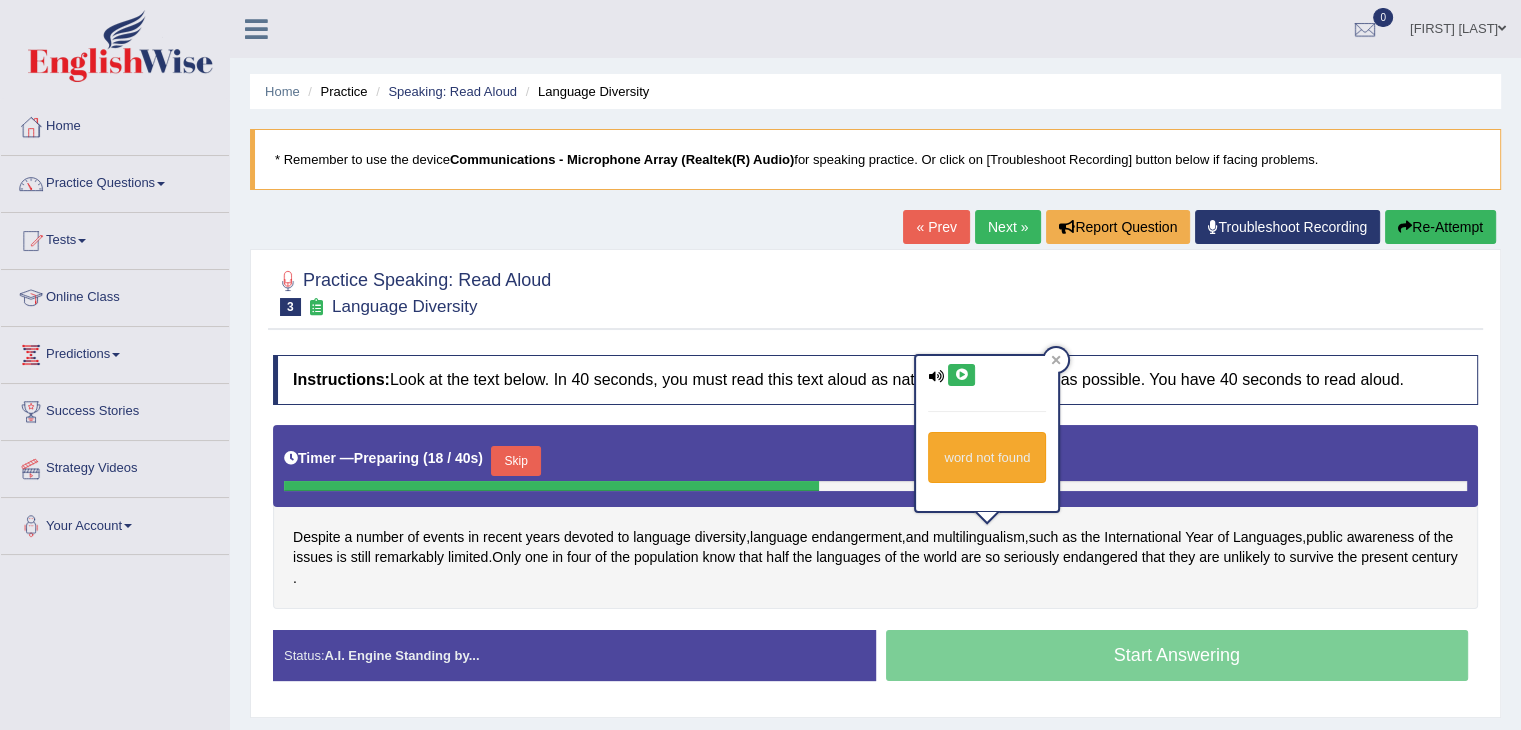 click at bounding box center (961, 375) 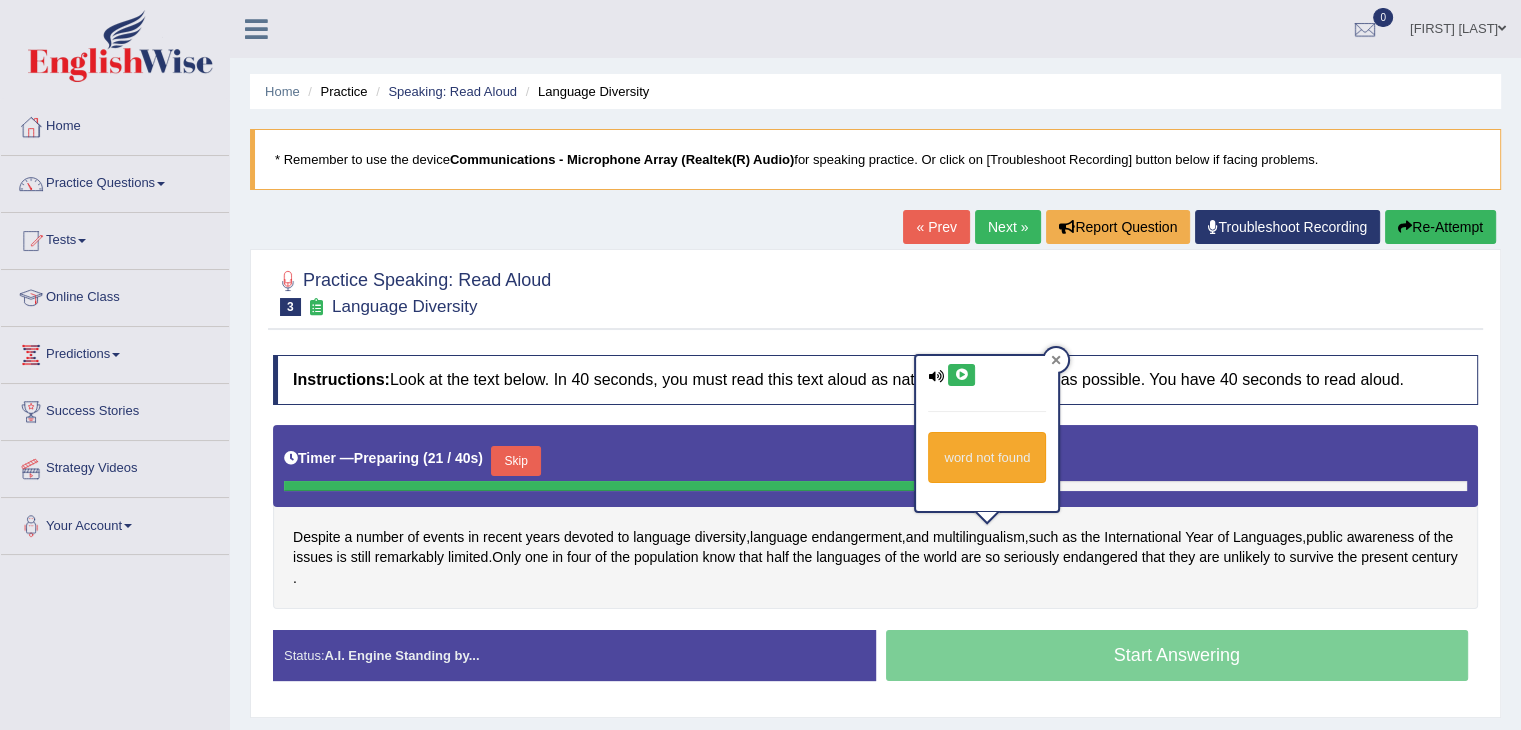 click 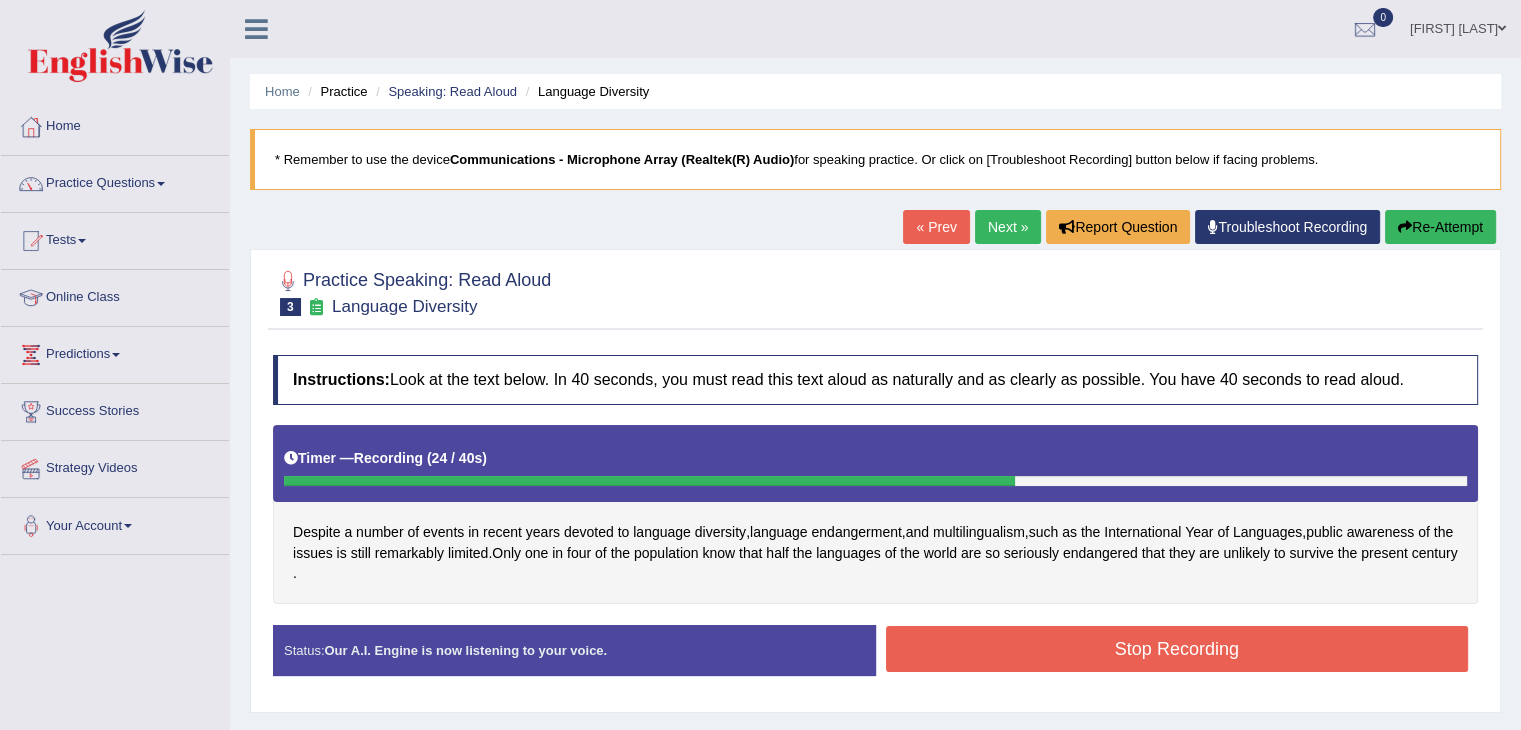 click on "Stop Recording" at bounding box center [1177, 649] 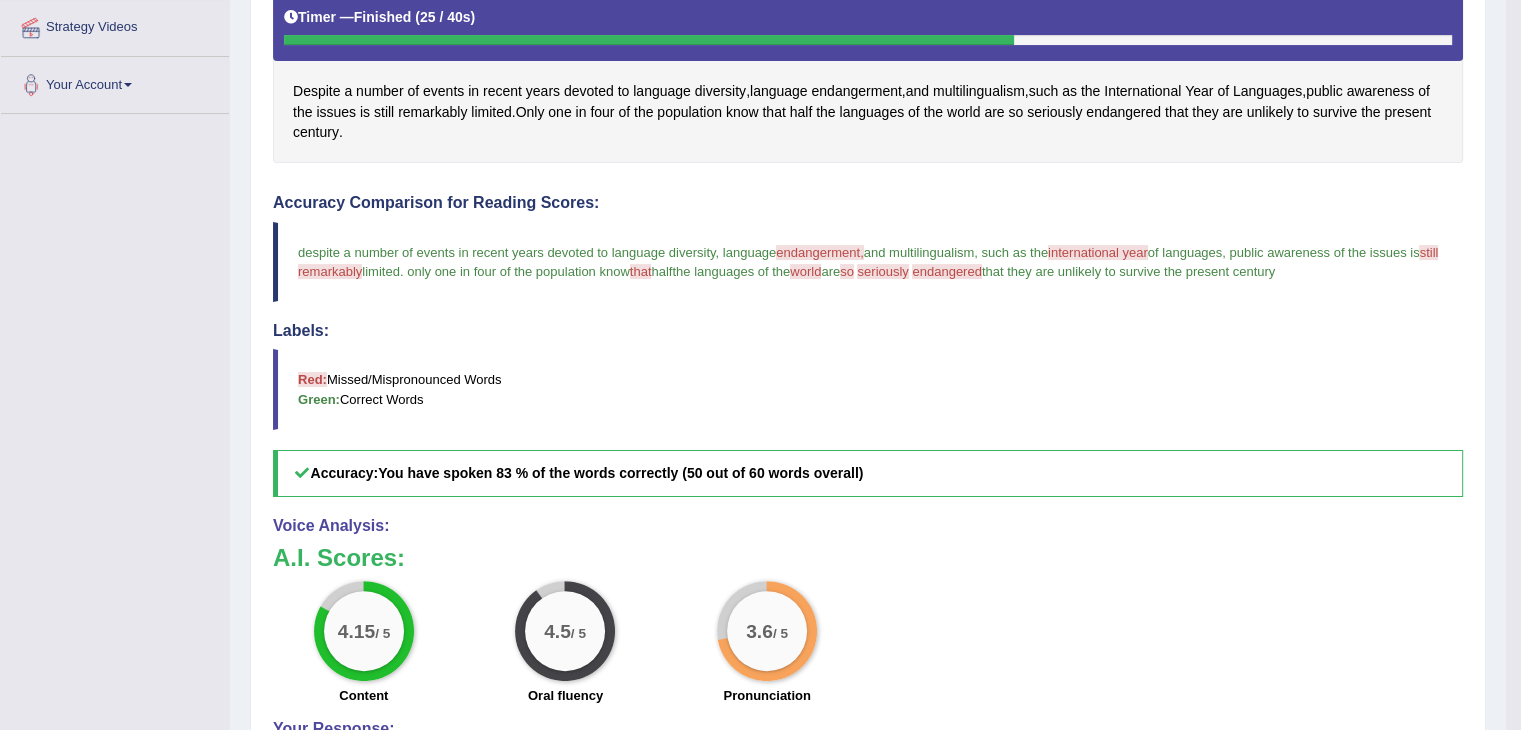 scroll, scrollTop: 520, scrollLeft: 0, axis: vertical 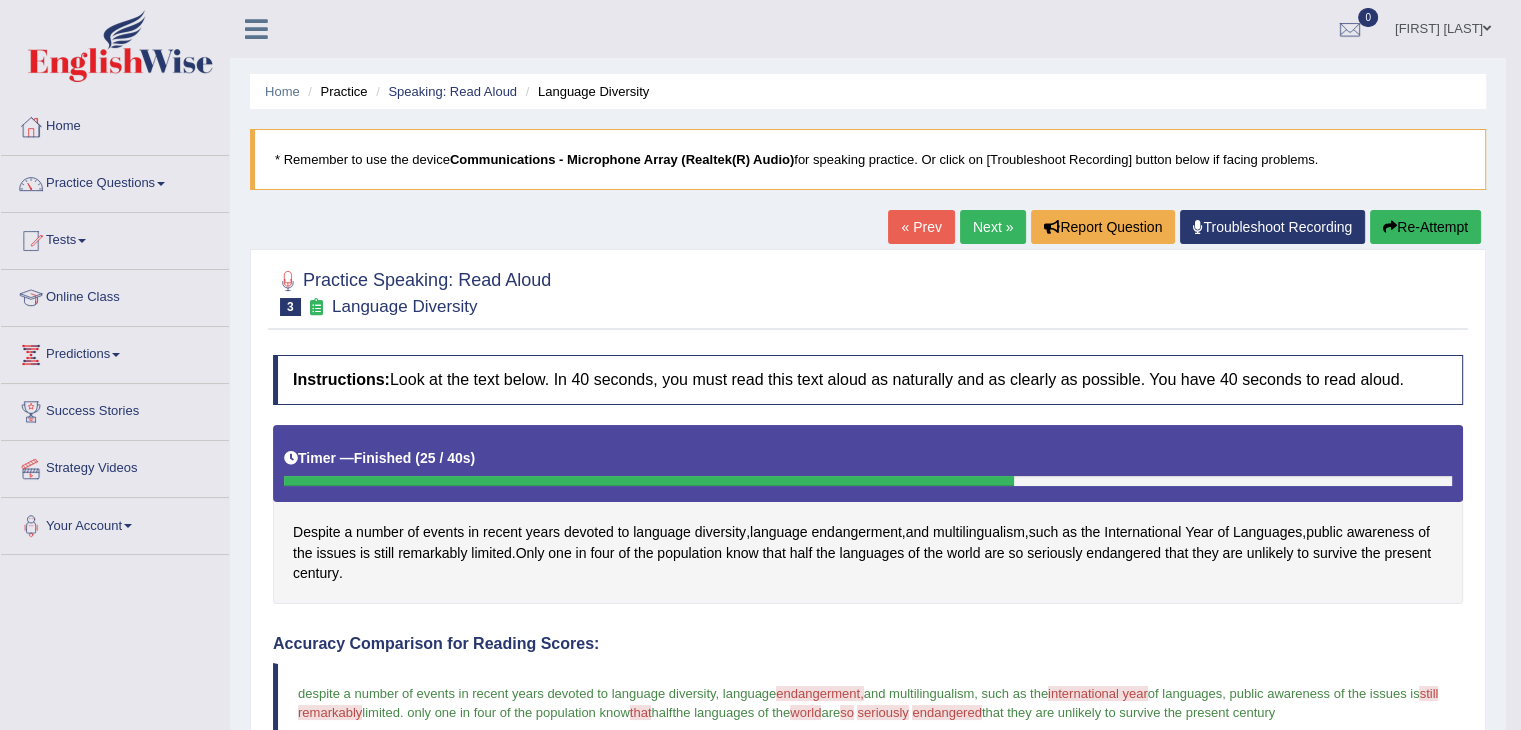 click on "Re-Attempt" at bounding box center [1425, 227] 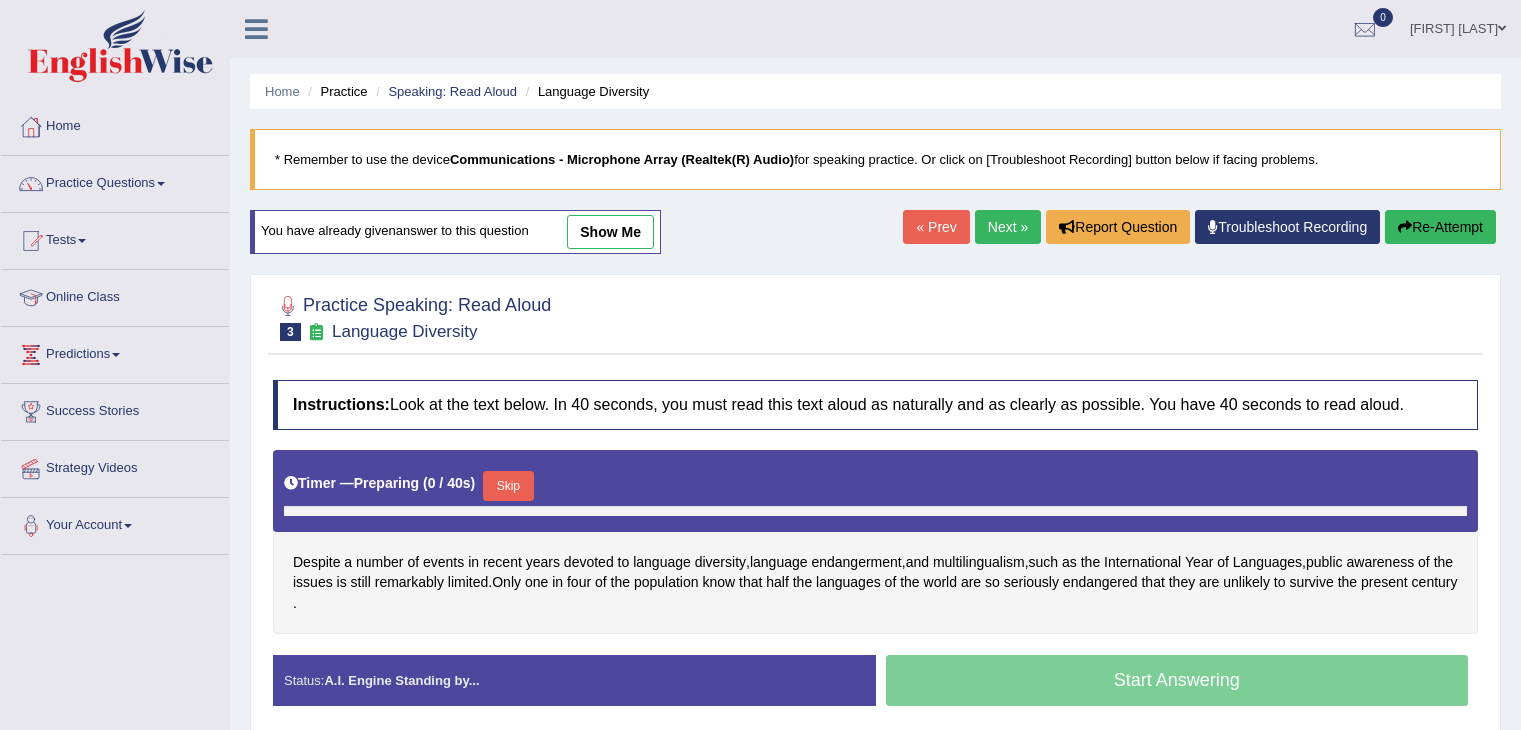 scroll, scrollTop: 0, scrollLeft: 0, axis: both 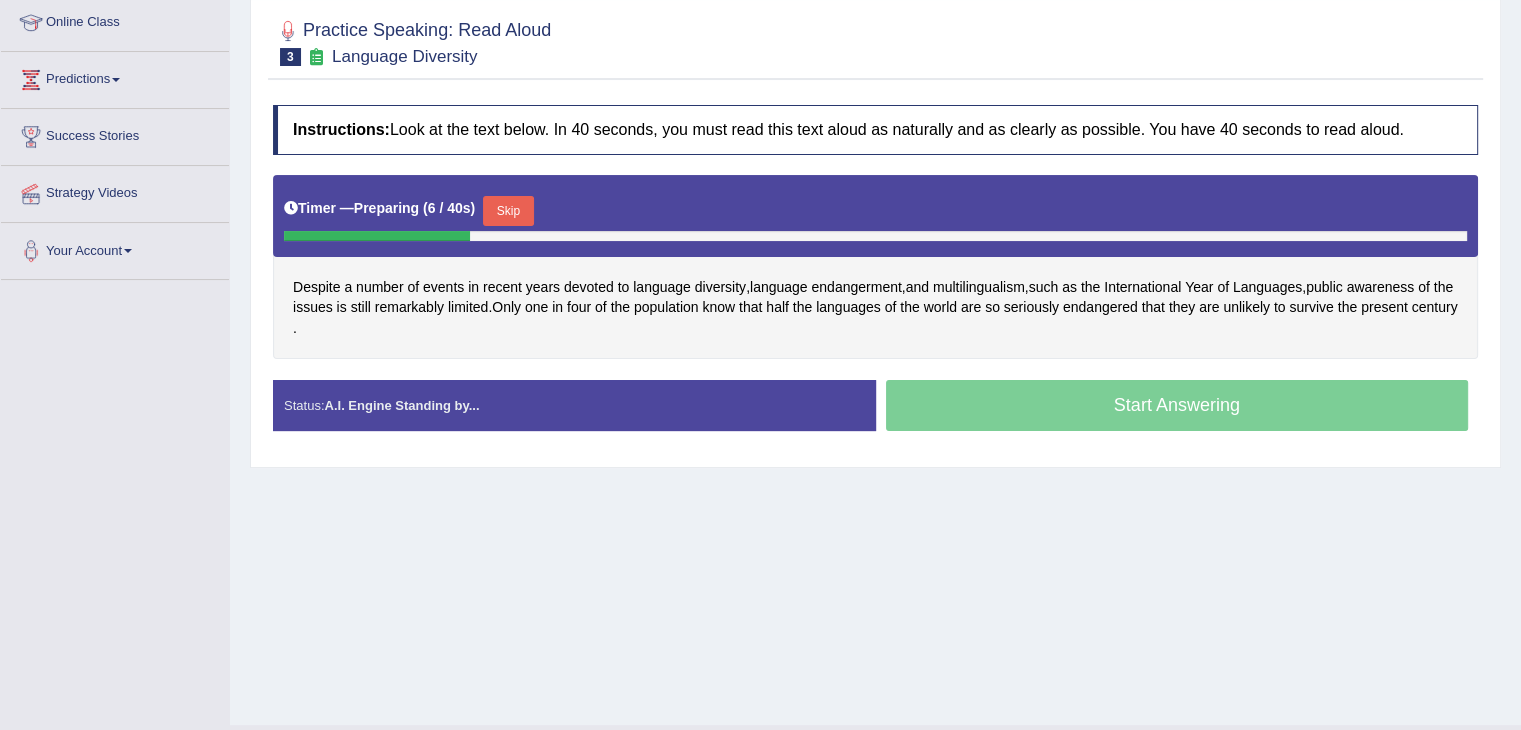 click on "Skip" at bounding box center [508, 211] 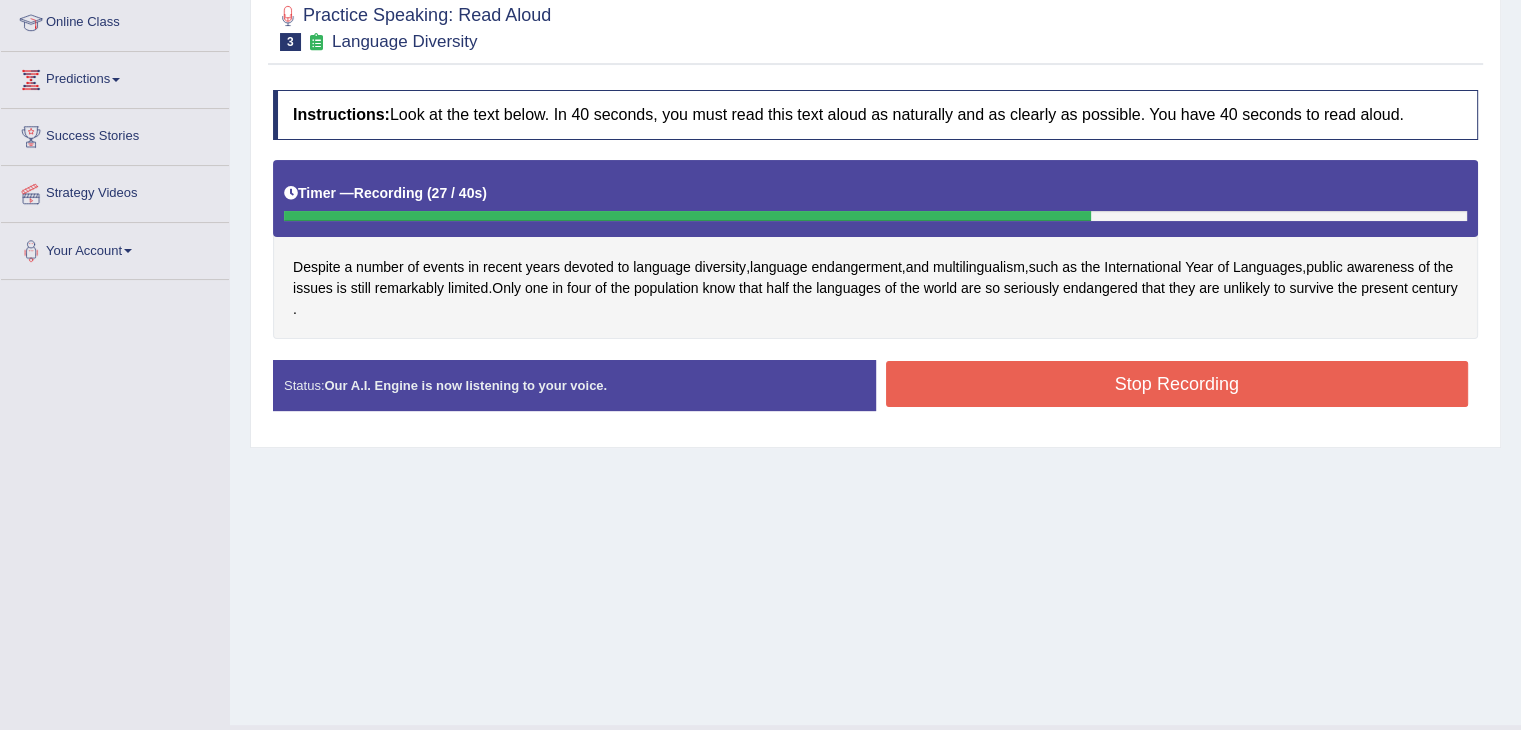 click on "Stop Recording" at bounding box center (1177, 384) 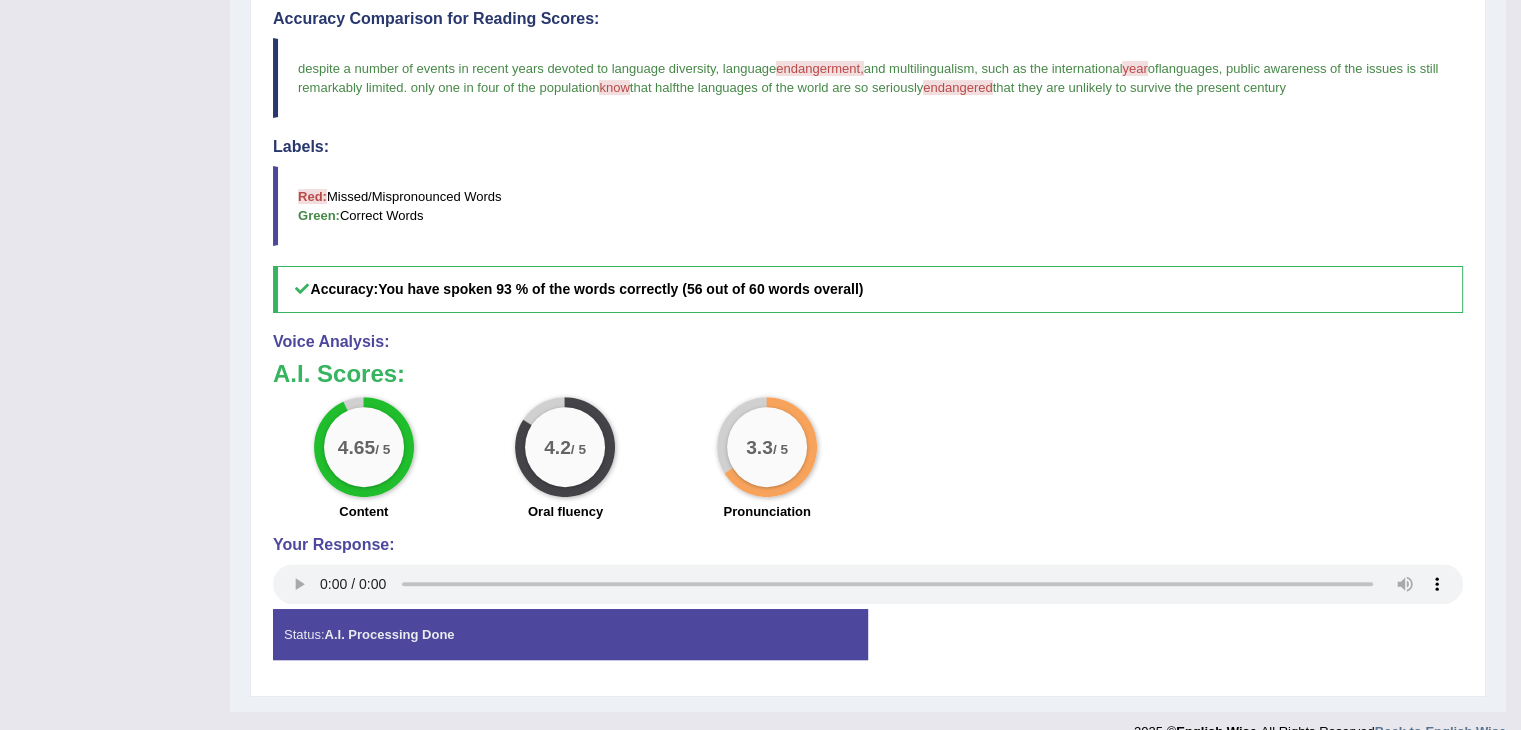scroll, scrollTop: 664, scrollLeft: 0, axis: vertical 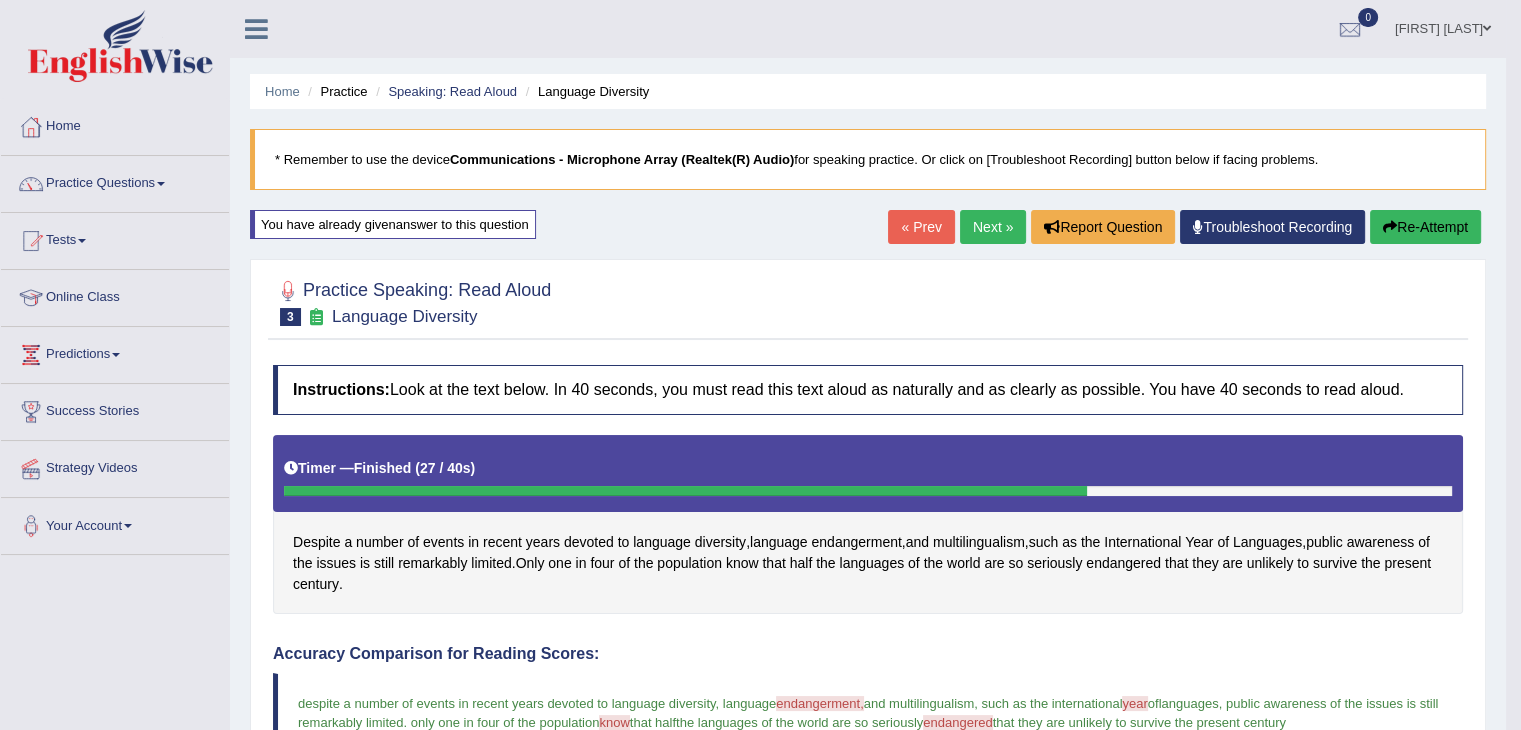 click on "Next »" at bounding box center [993, 227] 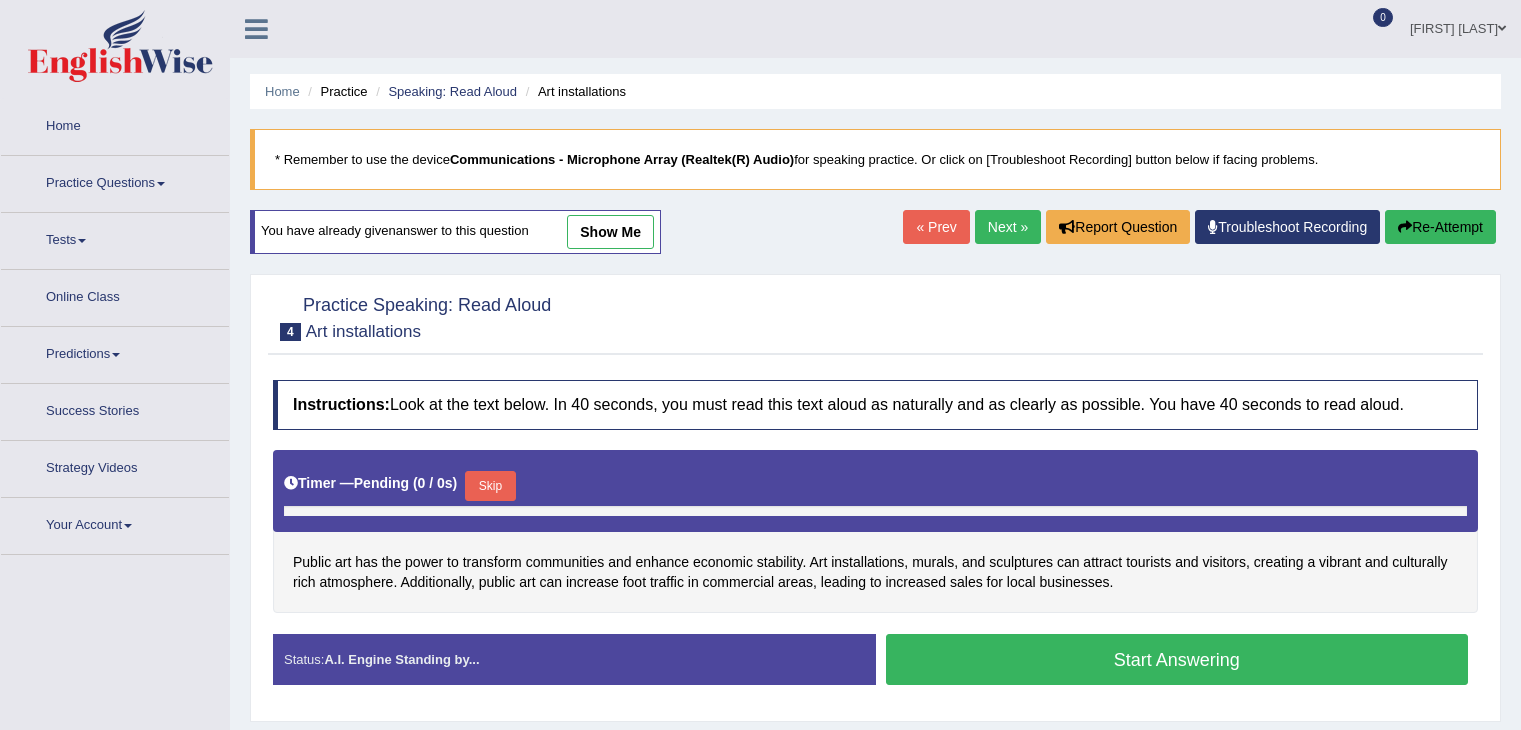 scroll, scrollTop: 0, scrollLeft: 0, axis: both 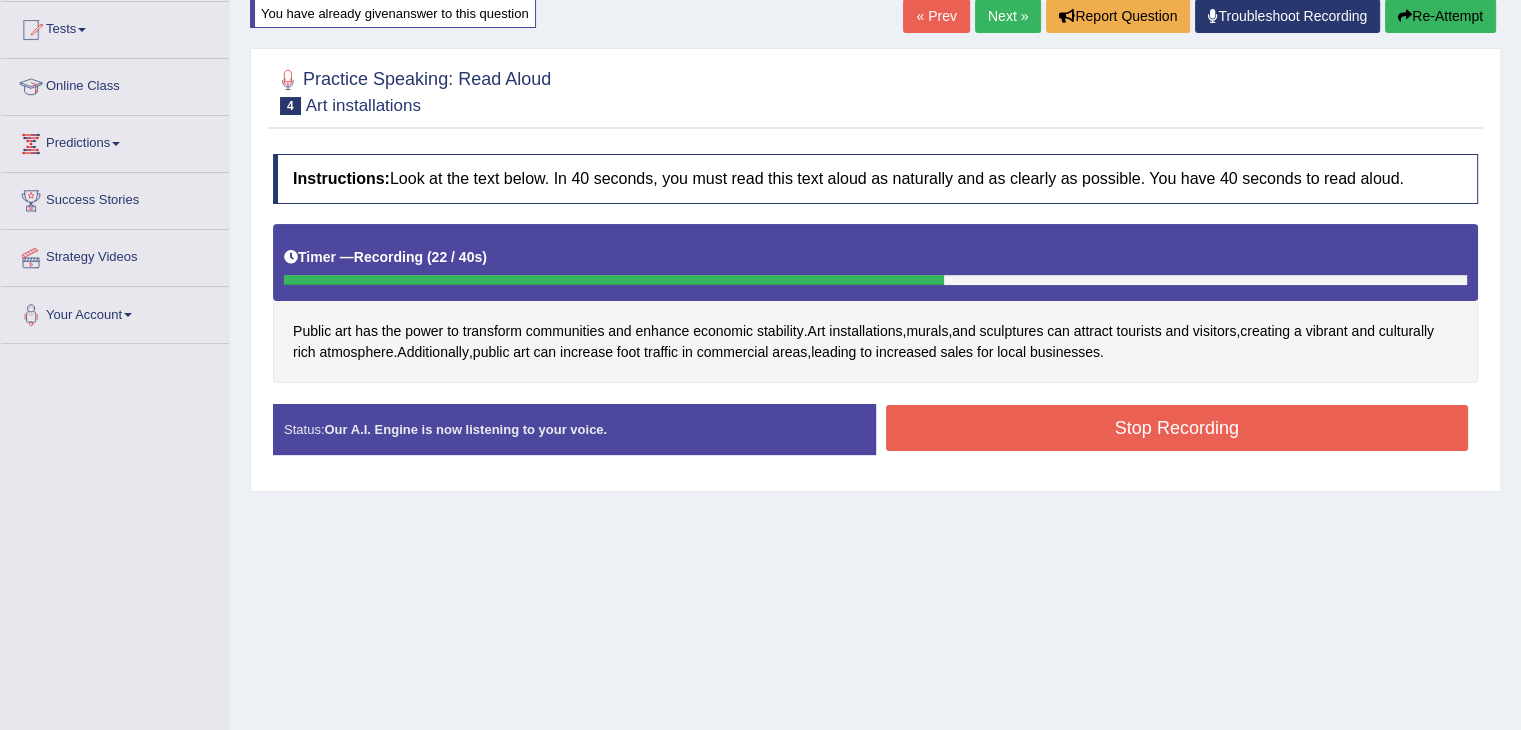 click on "Stop Recording" at bounding box center [1177, 428] 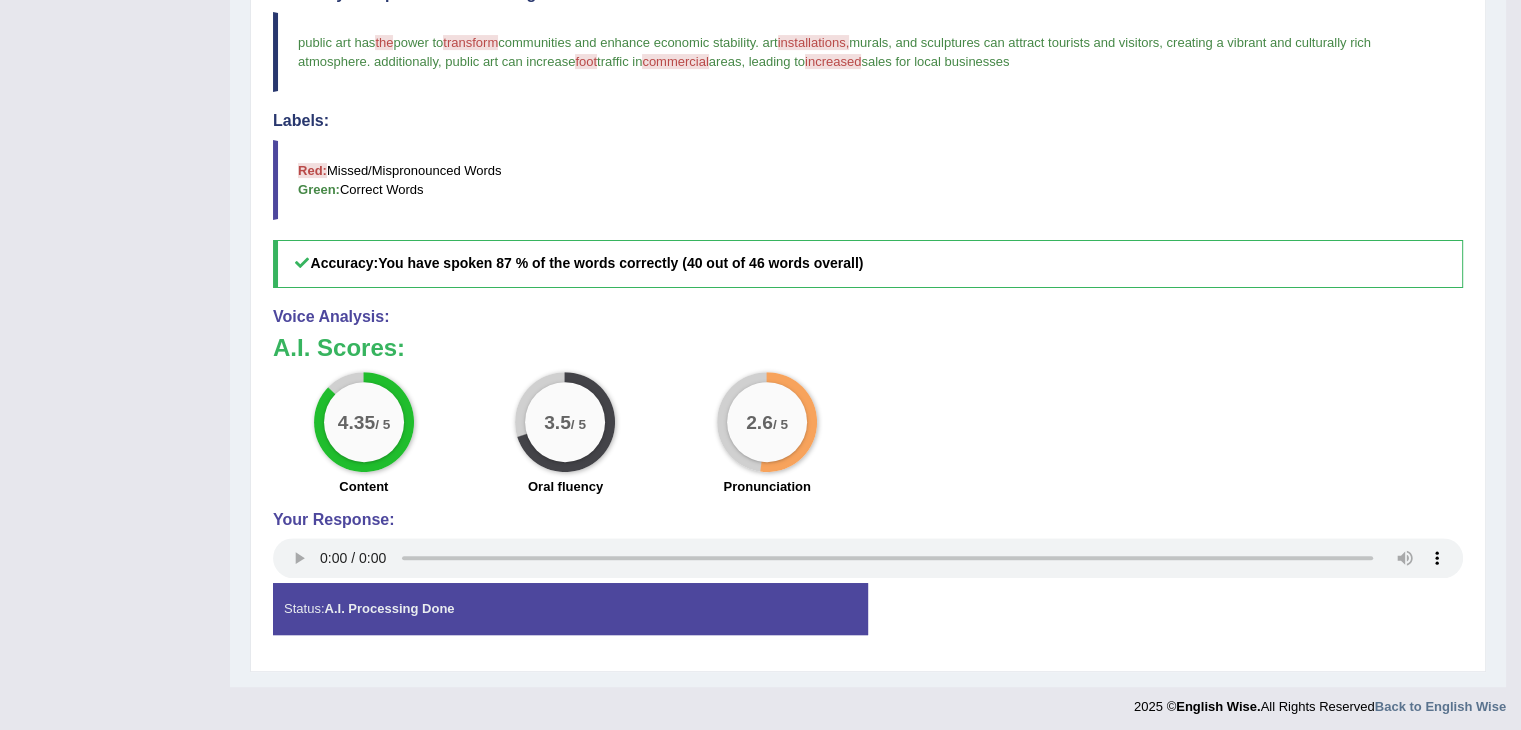 scroll, scrollTop: 640, scrollLeft: 0, axis: vertical 